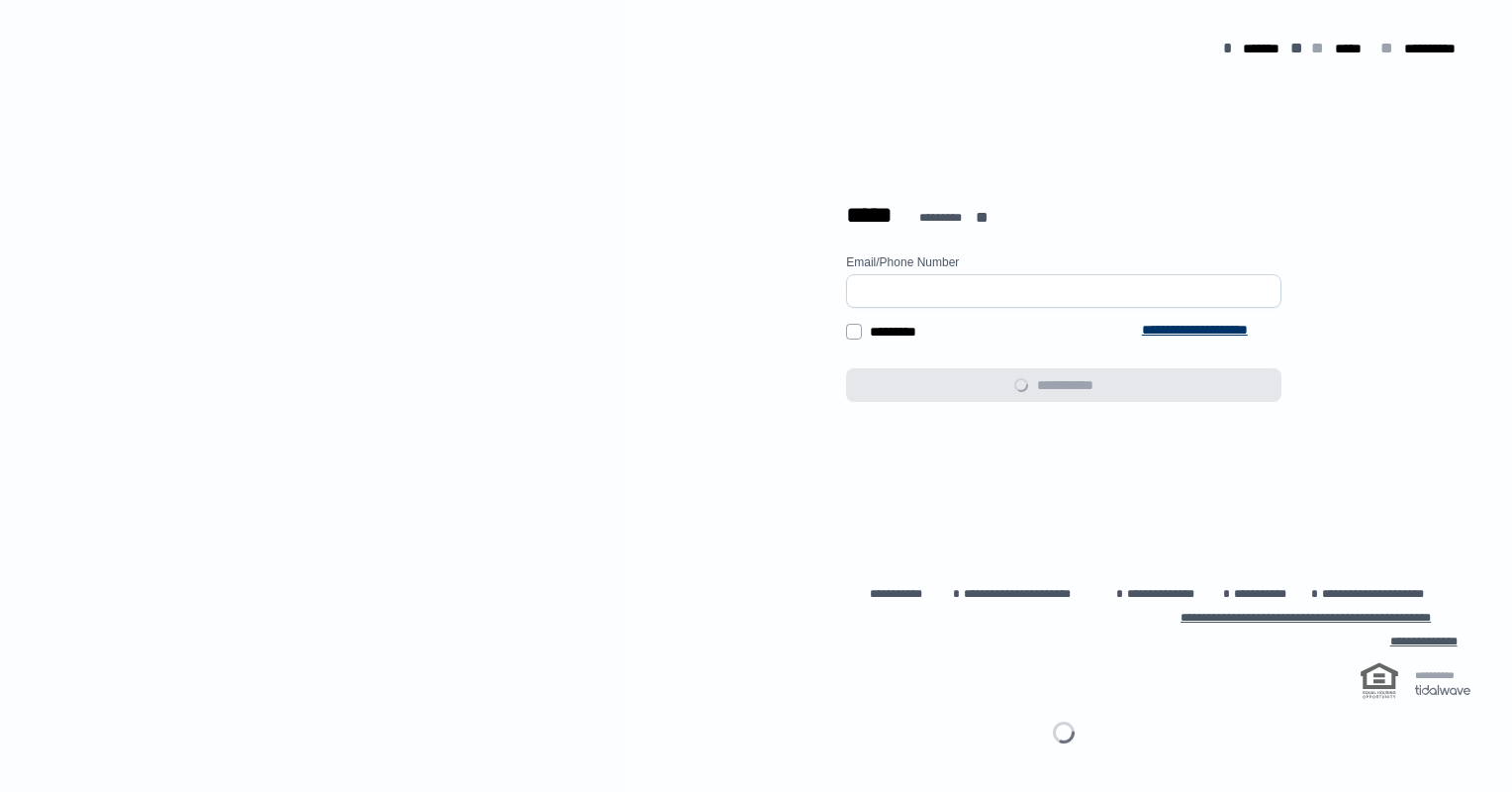 scroll, scrollTop: 0, scrollLeft: 0, axis: both 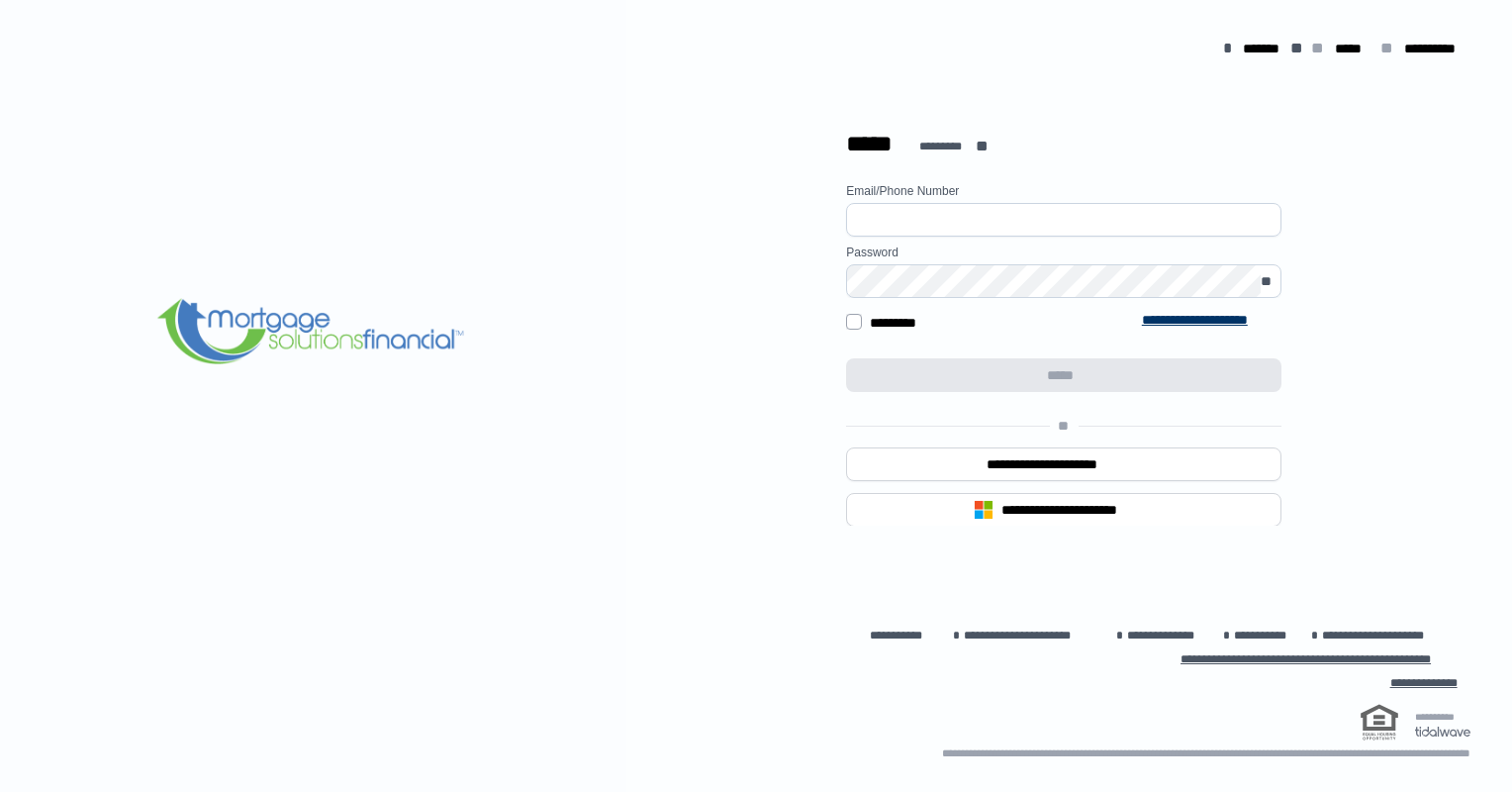 type on "**********" 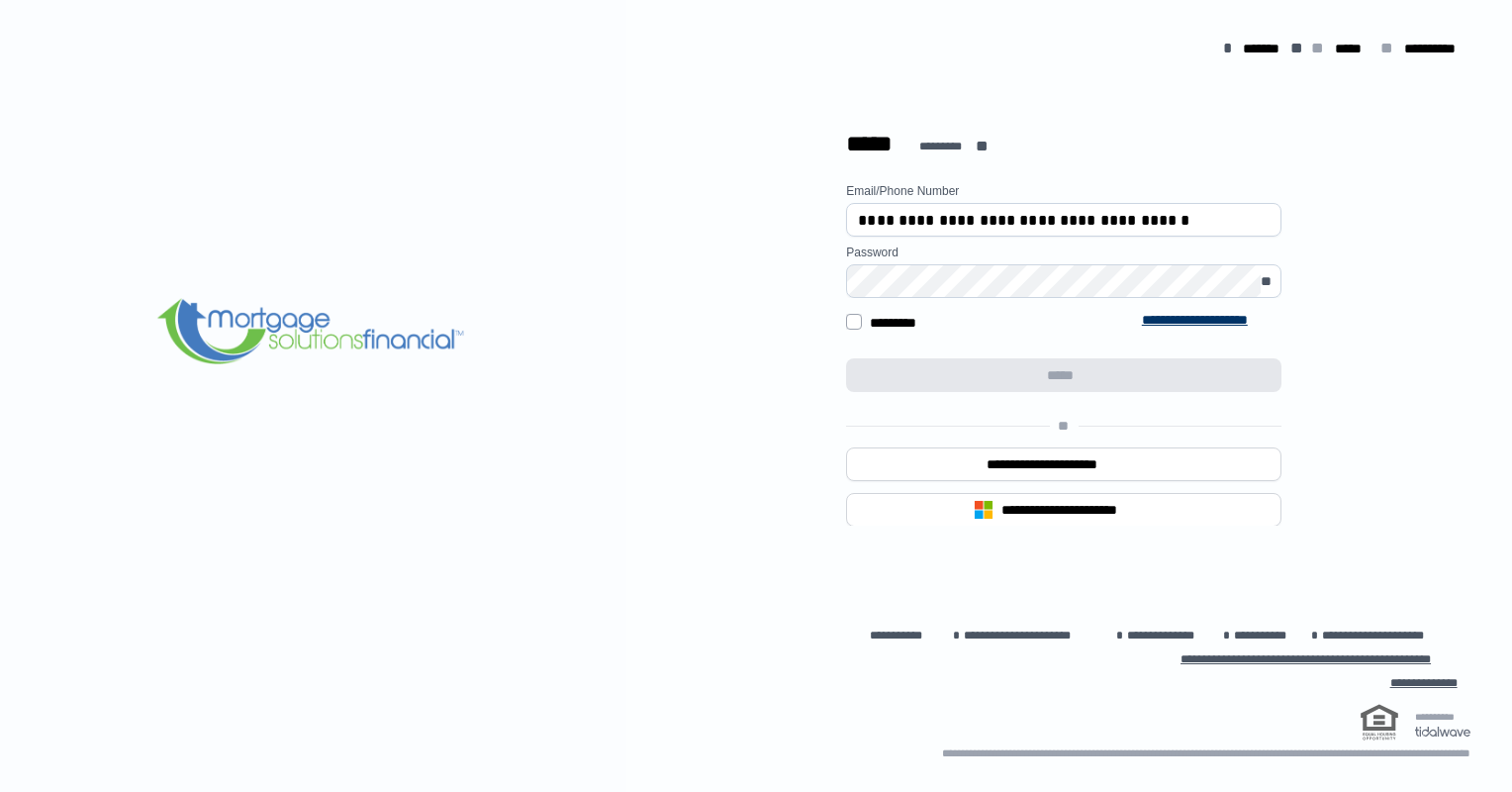 drag, startPoint x: 1338, startPoint y: 226, endPoint x: 1515, endPoint y: -107, distance: 377.11802 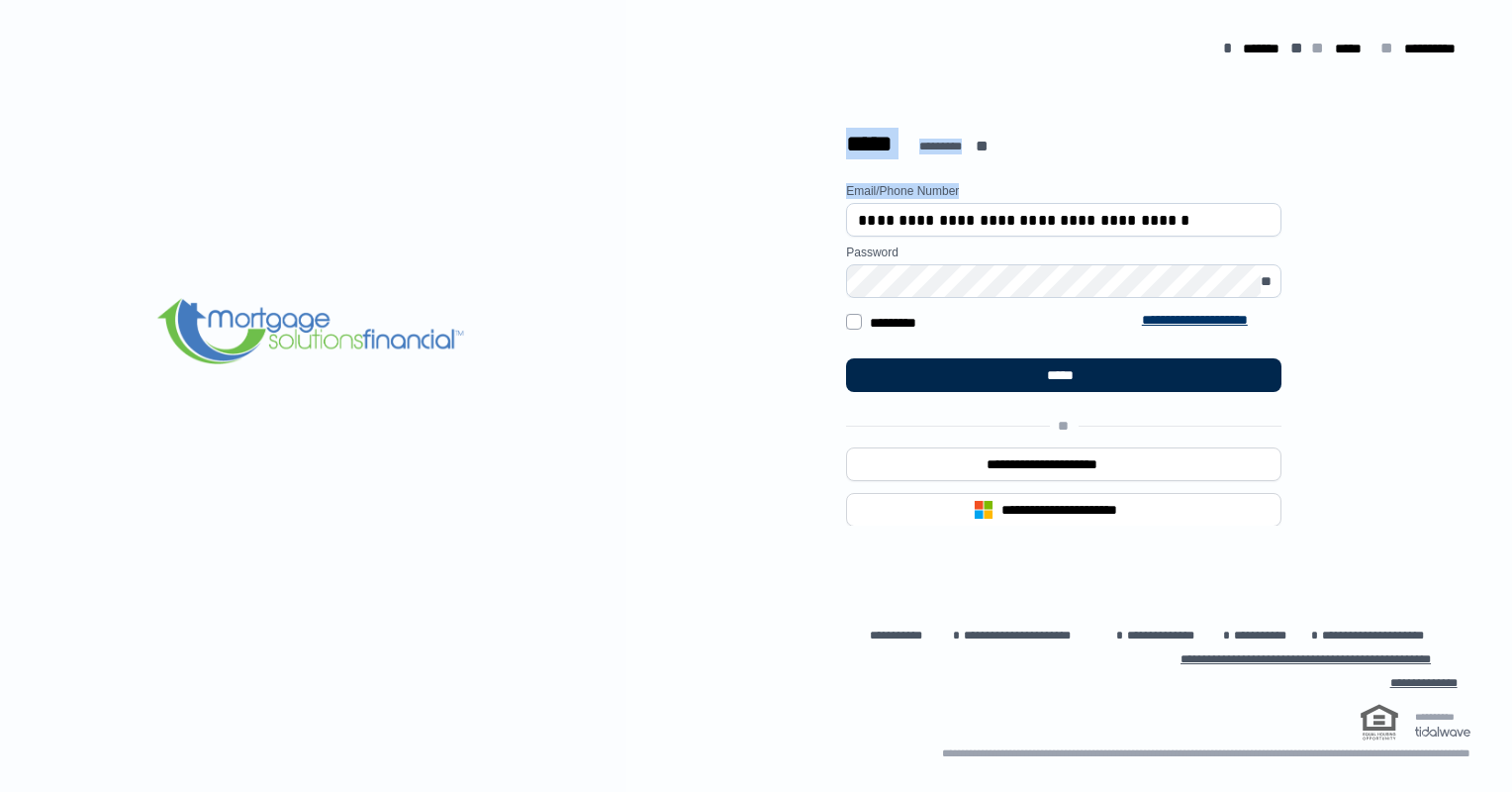 click on "*****" at bounding box center [1064, 375] 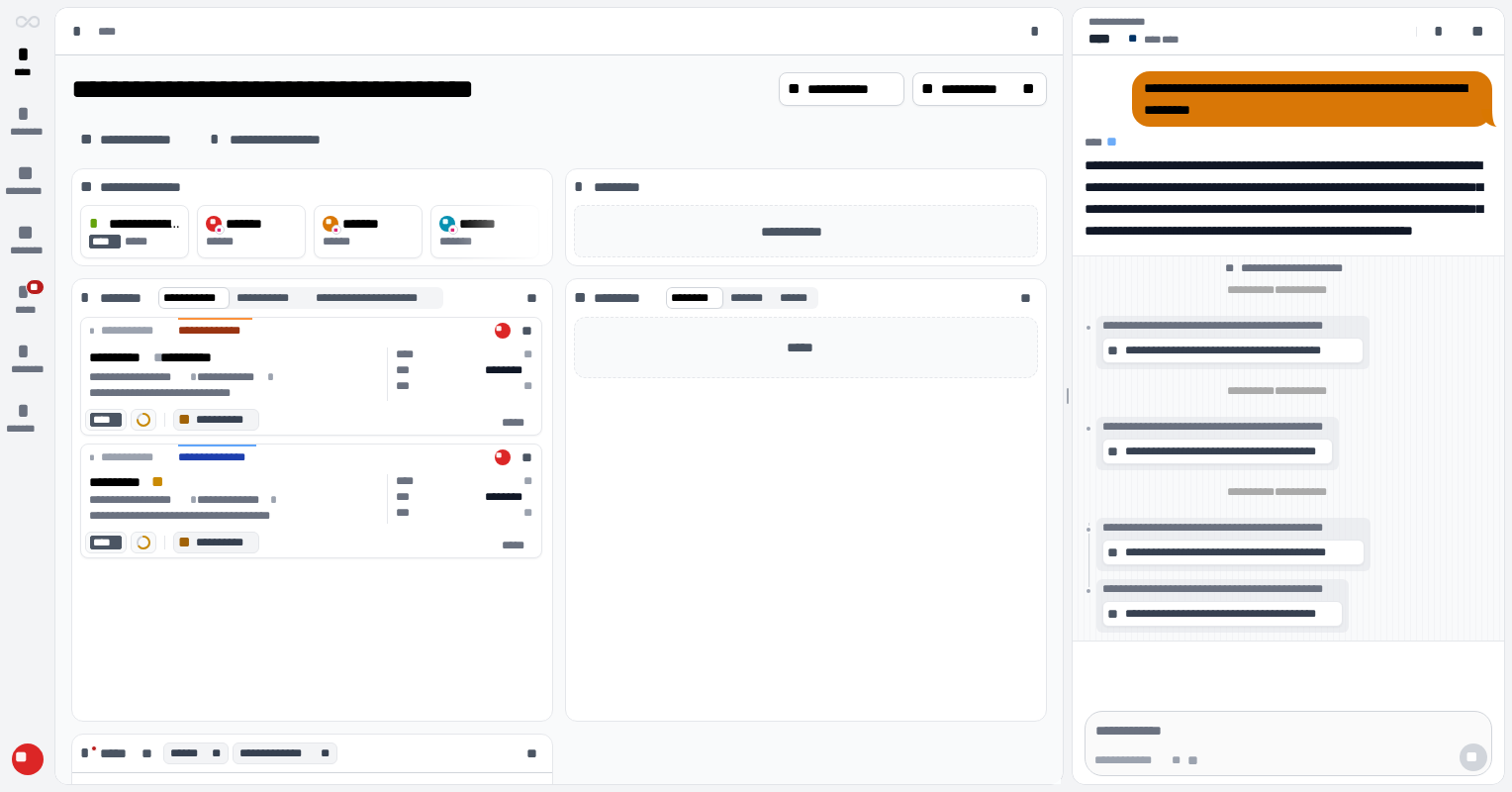 scroll, scrollTop: 0, scrollLeft: 0, axis: both 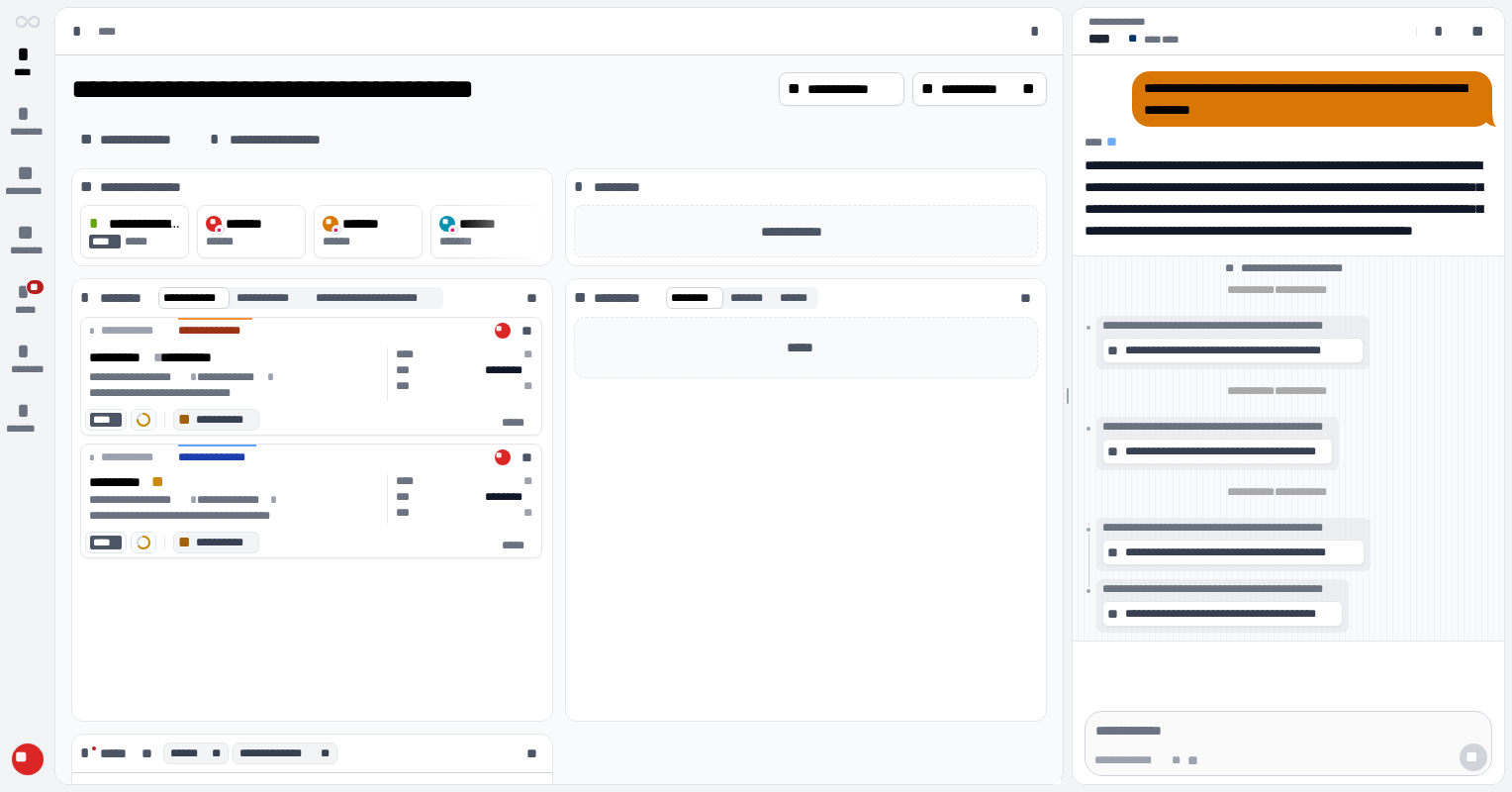 click on "**" at bounding box center [28, 759] 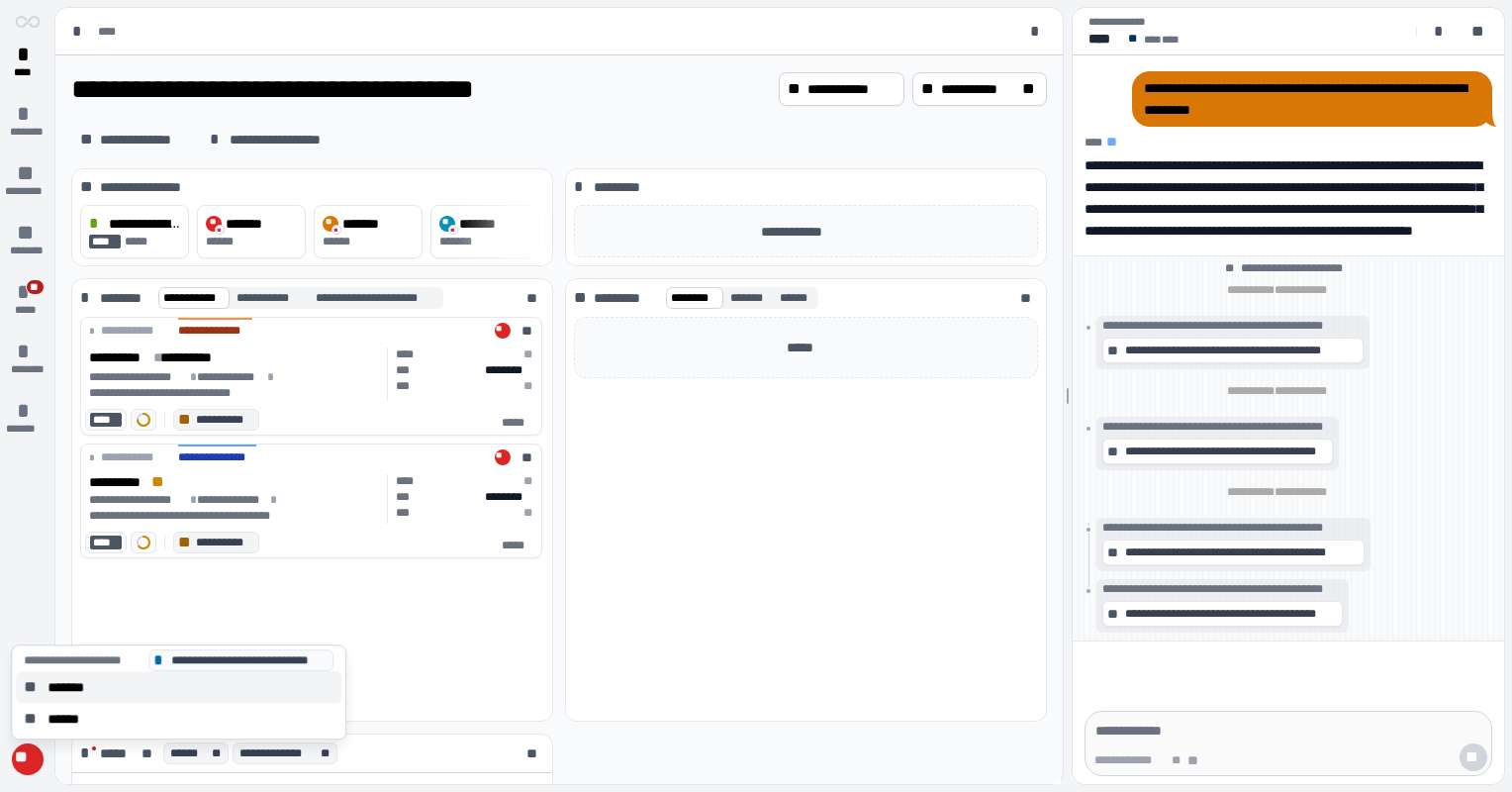 click on "*******" at bounding box center (72, 687) 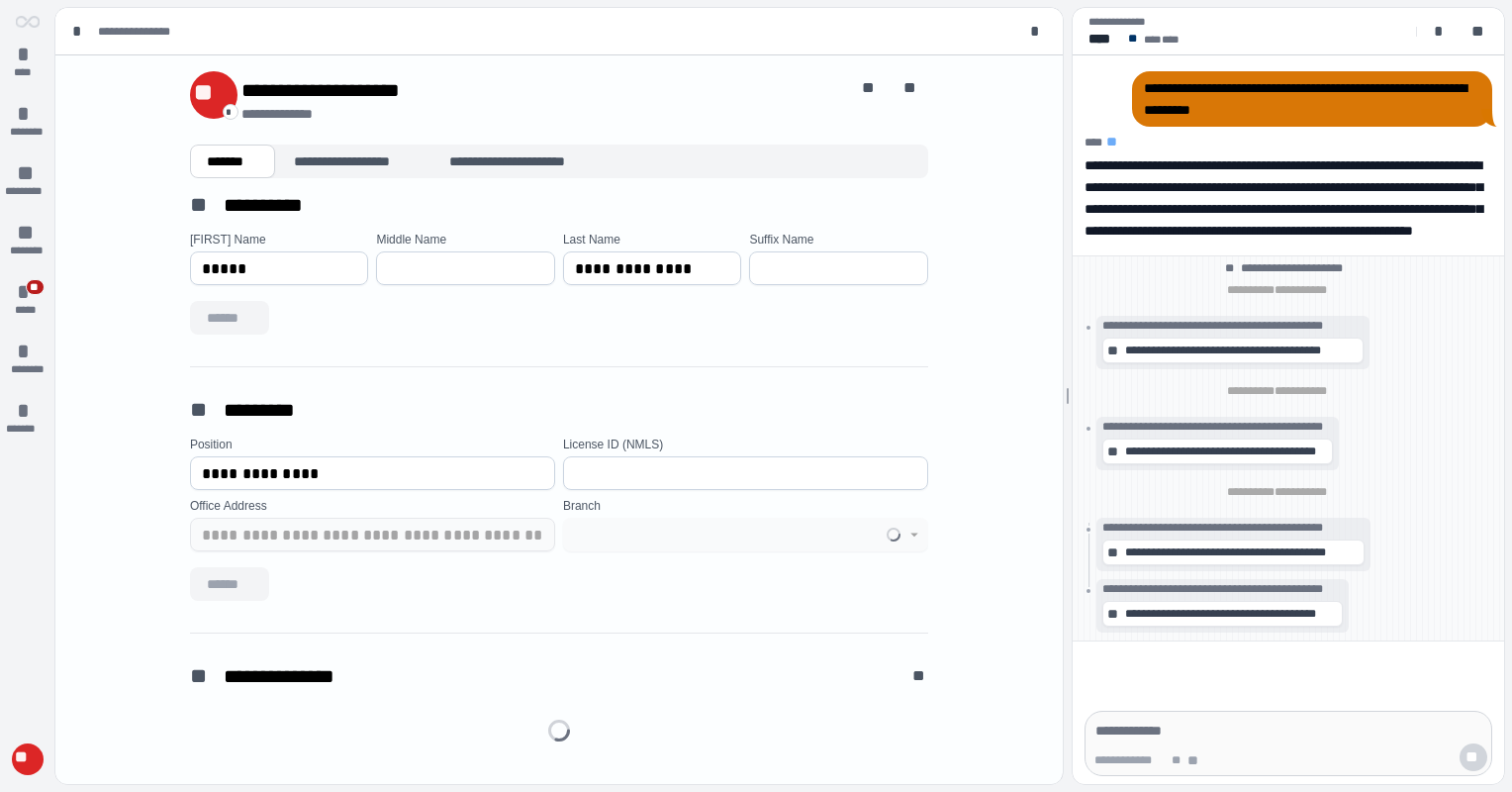 type on "**********" 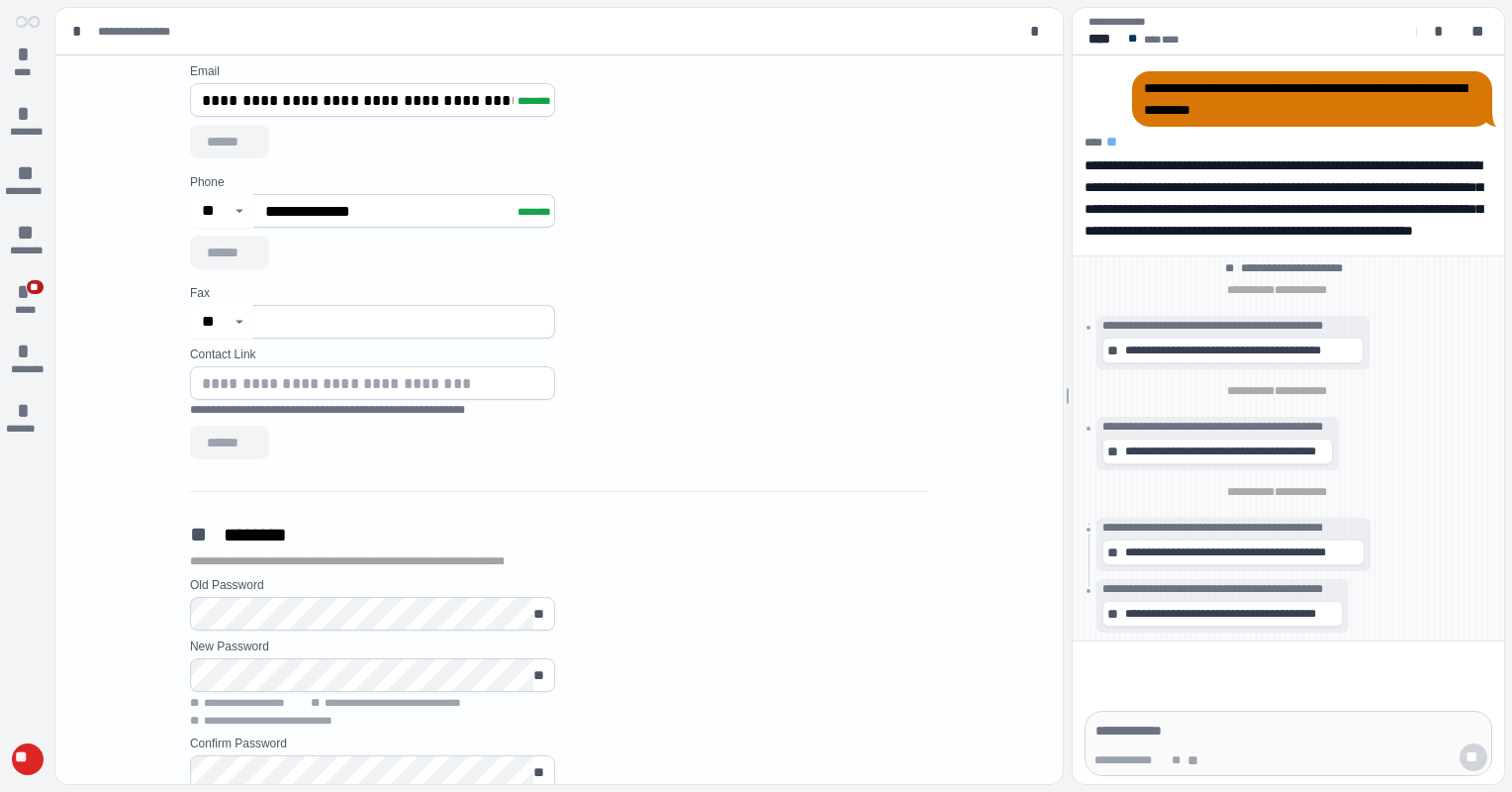 scroll, scrollTop: 891, scrollLeft: 0, axis: vertical 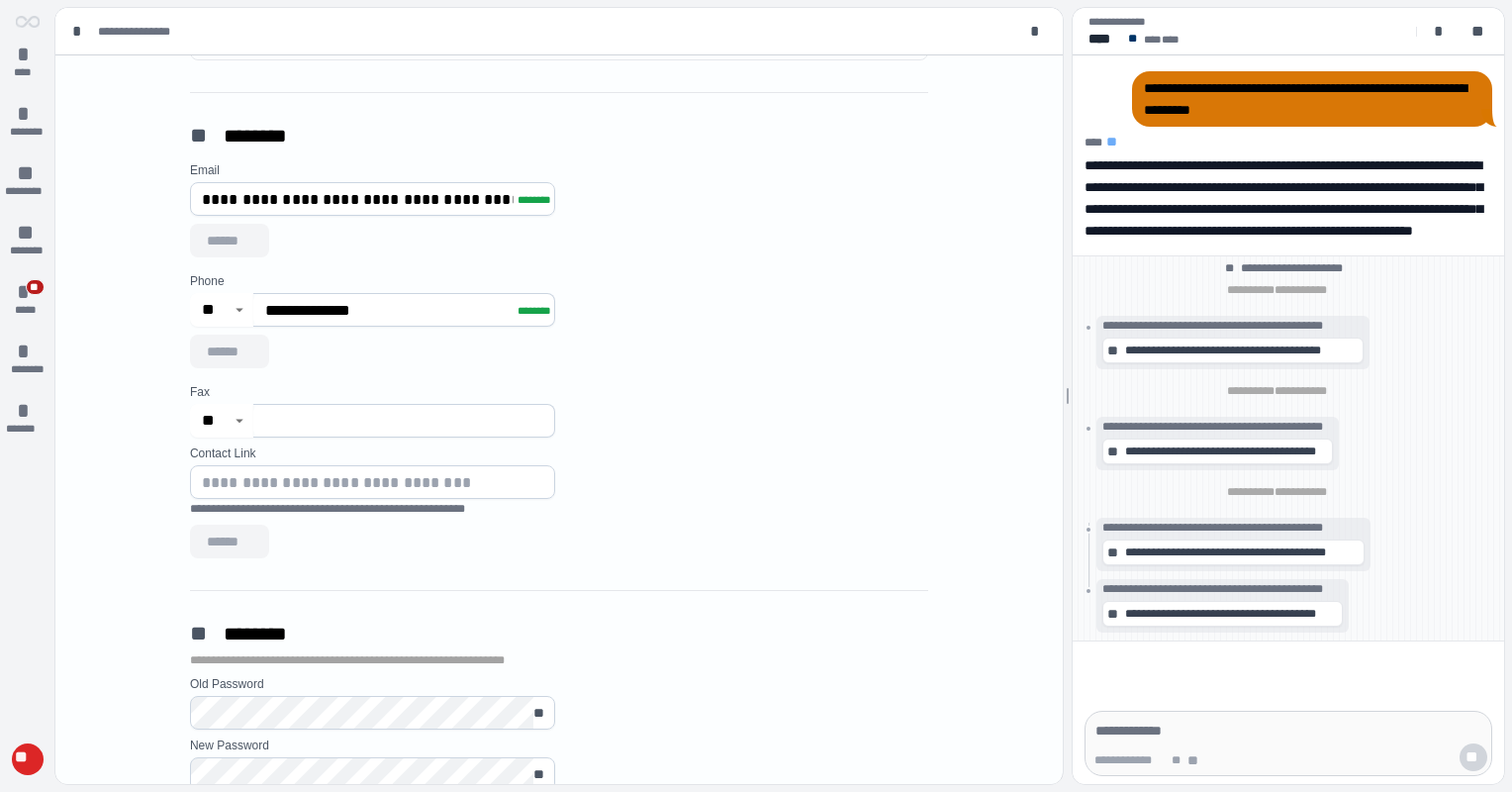 drag, startPoint x: 377, startPoint y: 299, endPoint x: 197, endPoint y: 328, distance: 182.32115 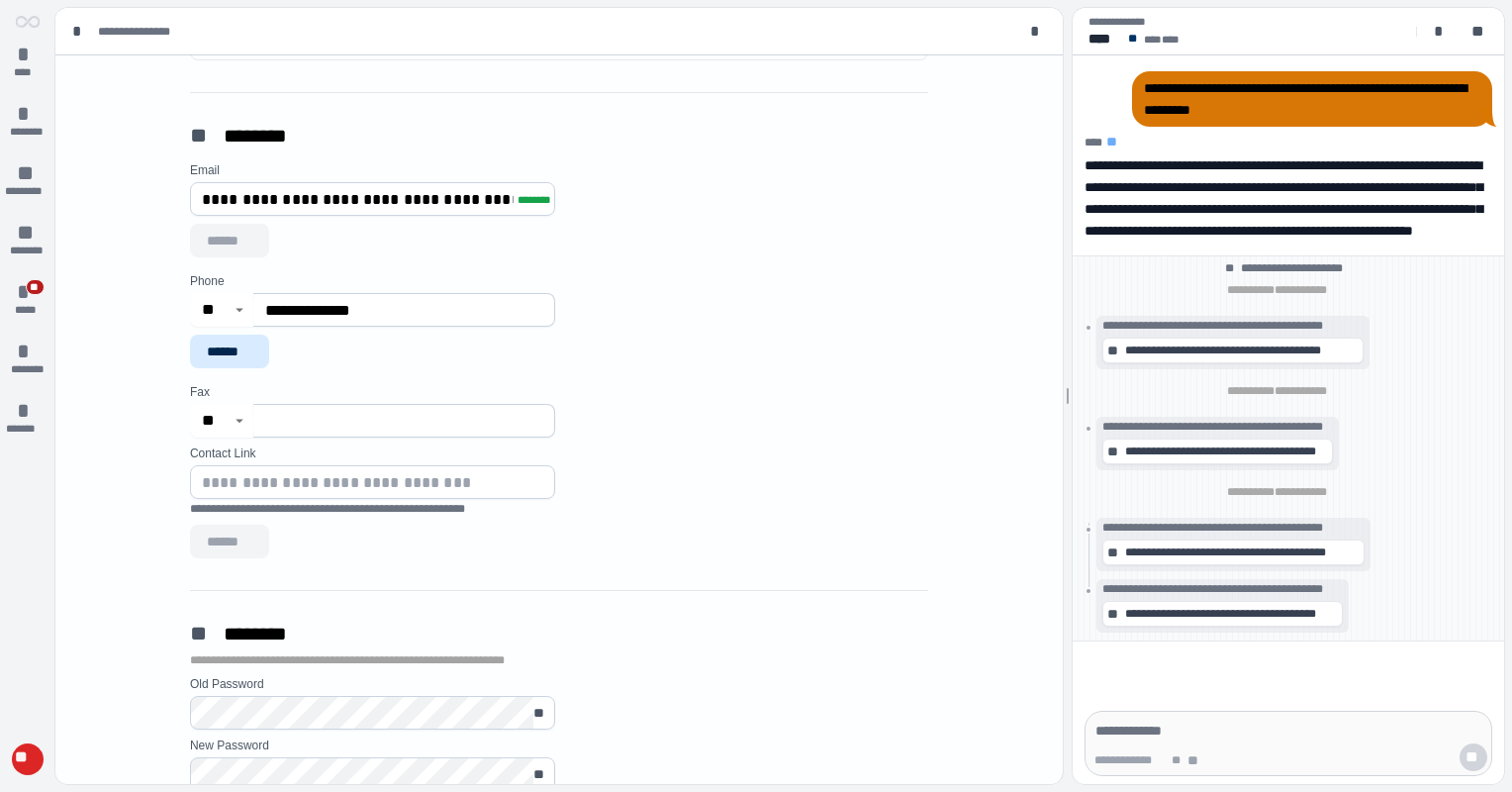 type on "**********" 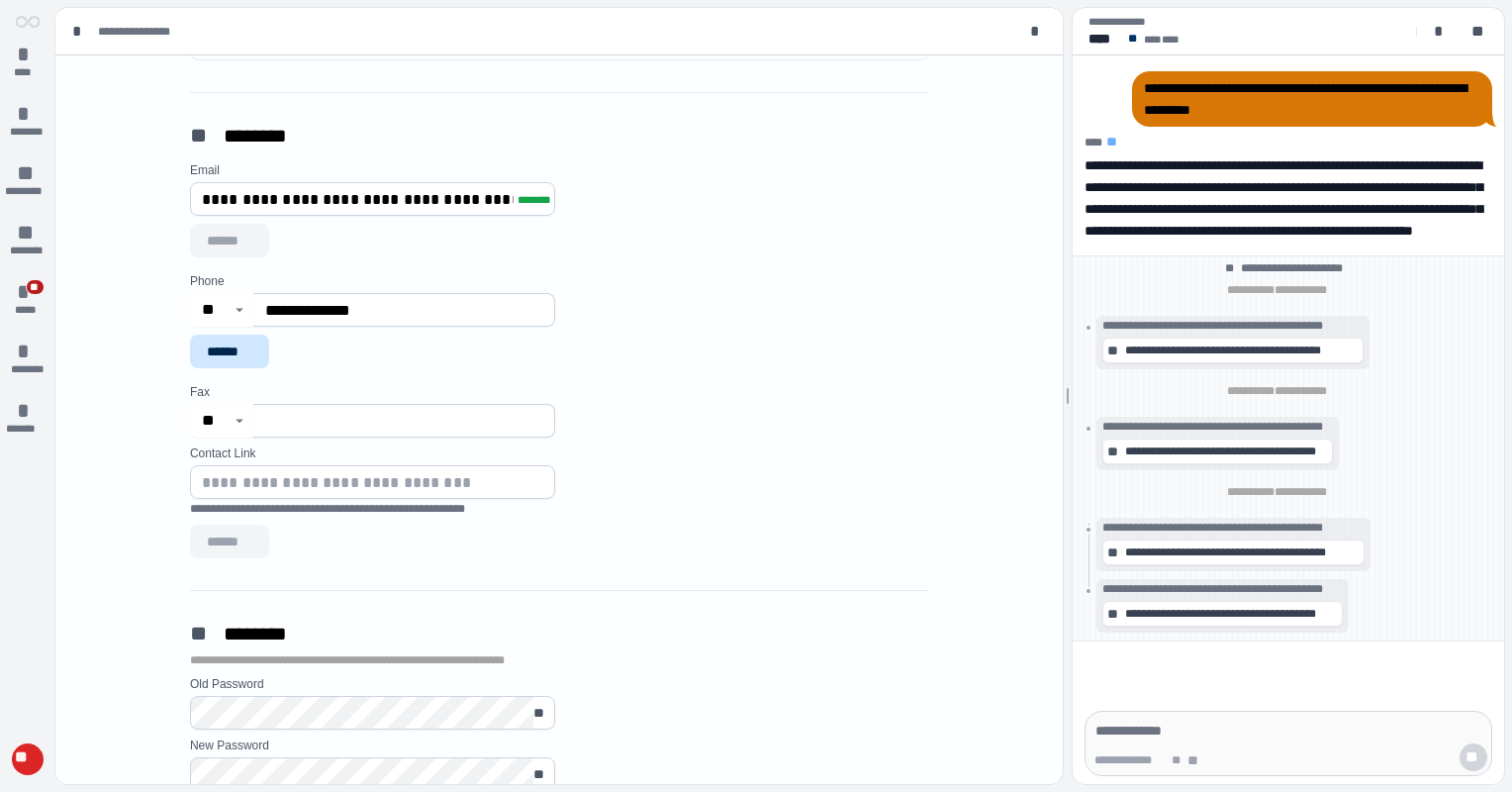 click on "******" at bounding box center (230, 351) 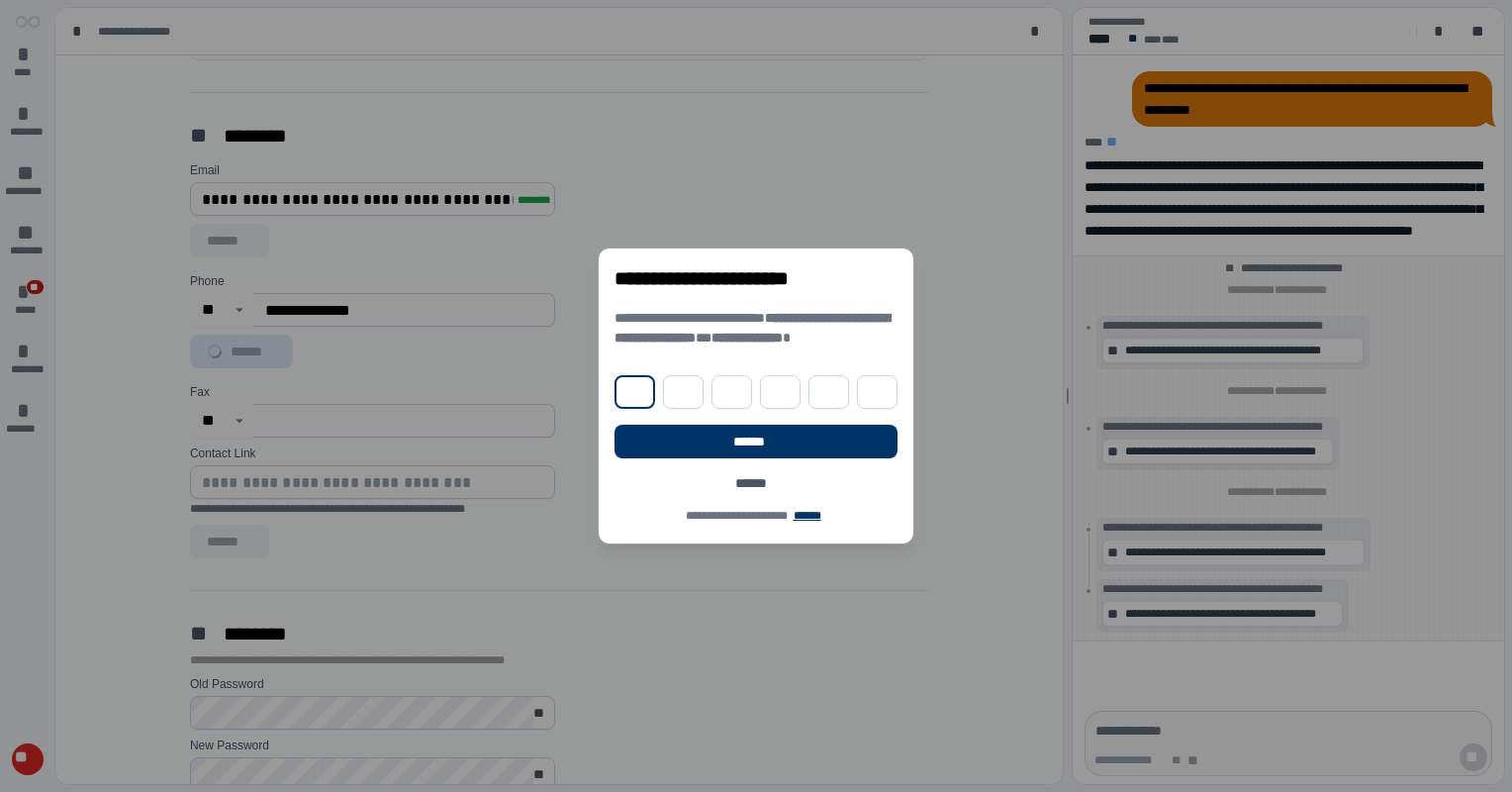 type on "*" 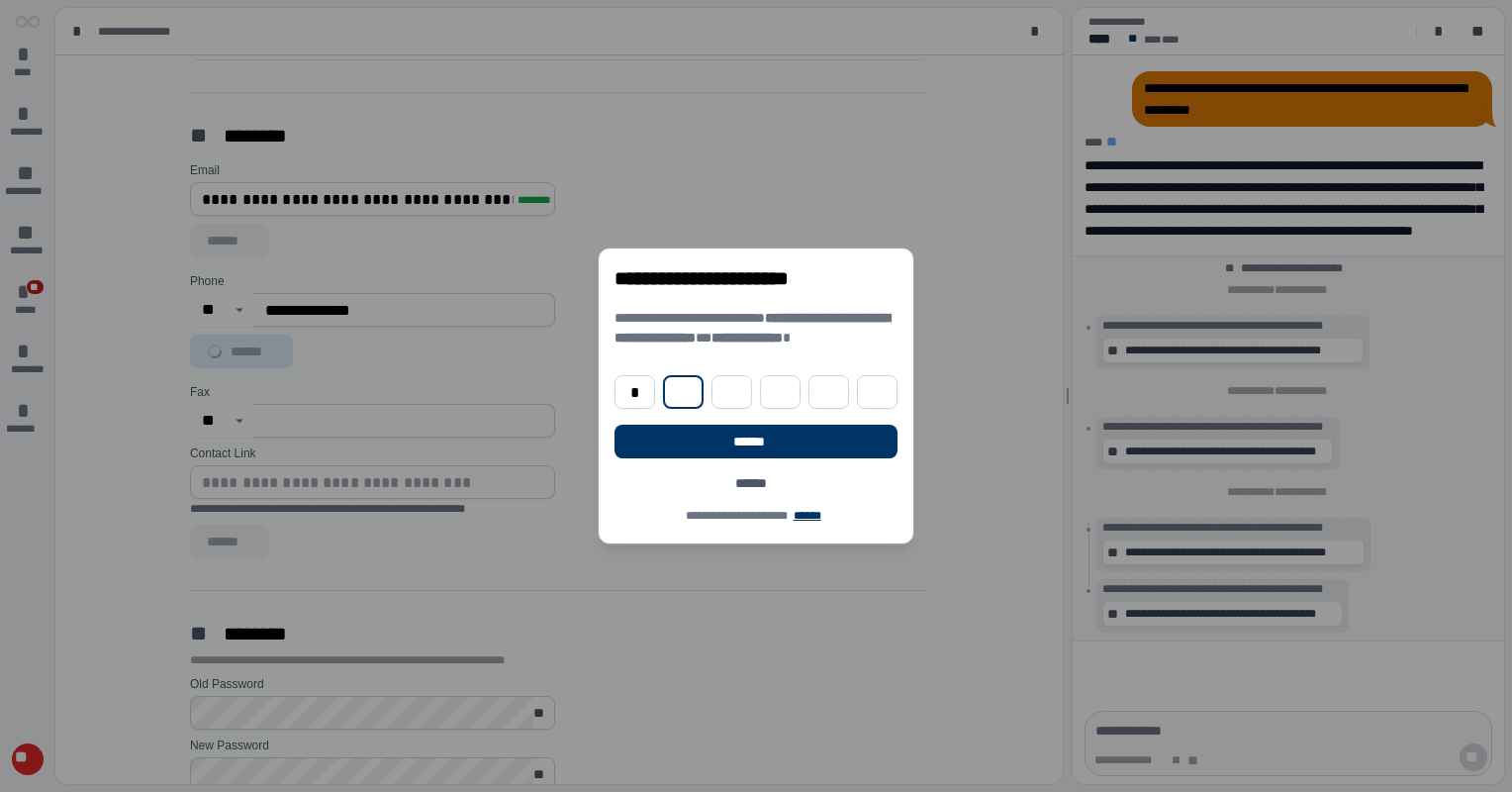 type on "*" 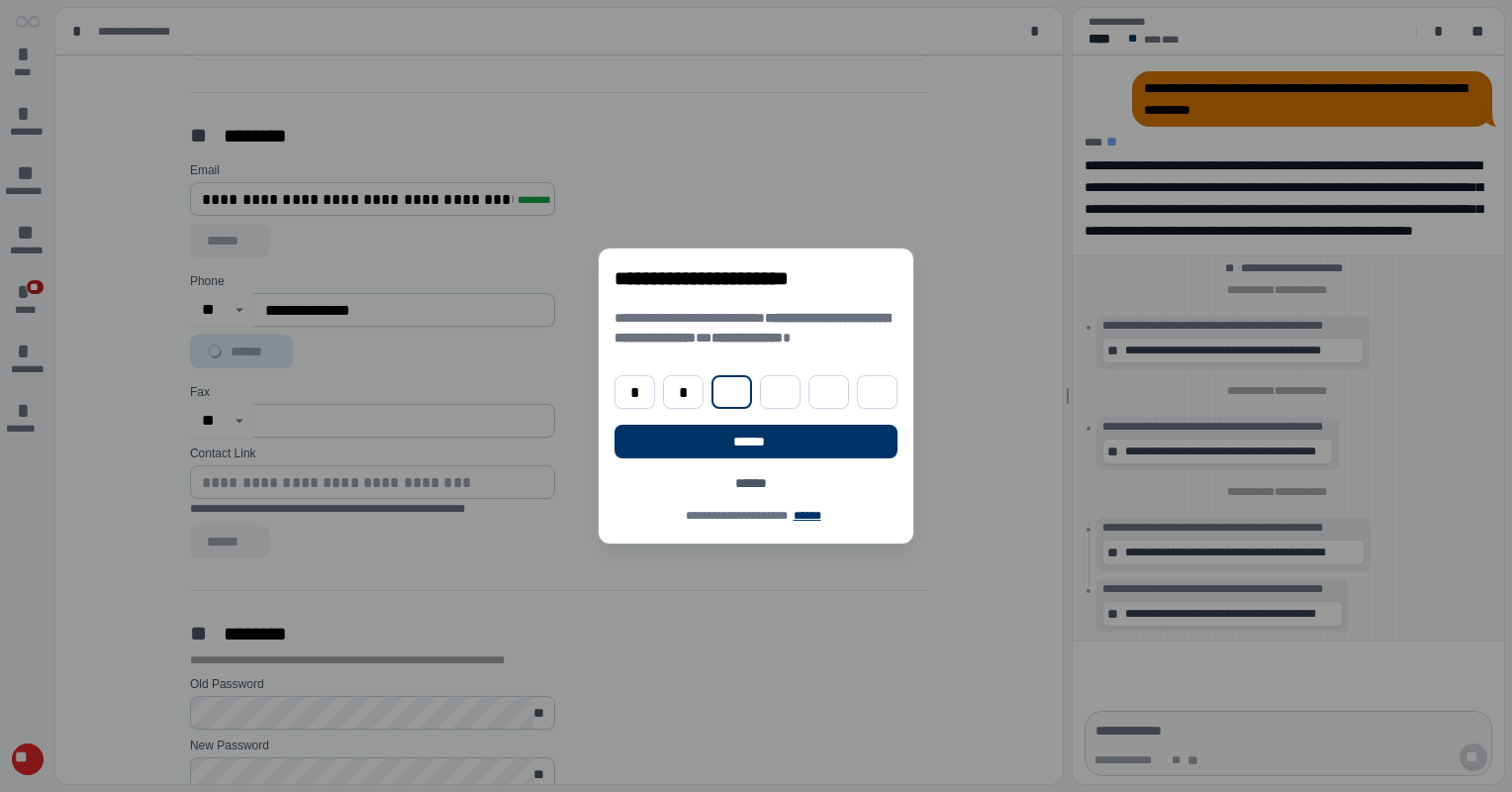 type on "*" 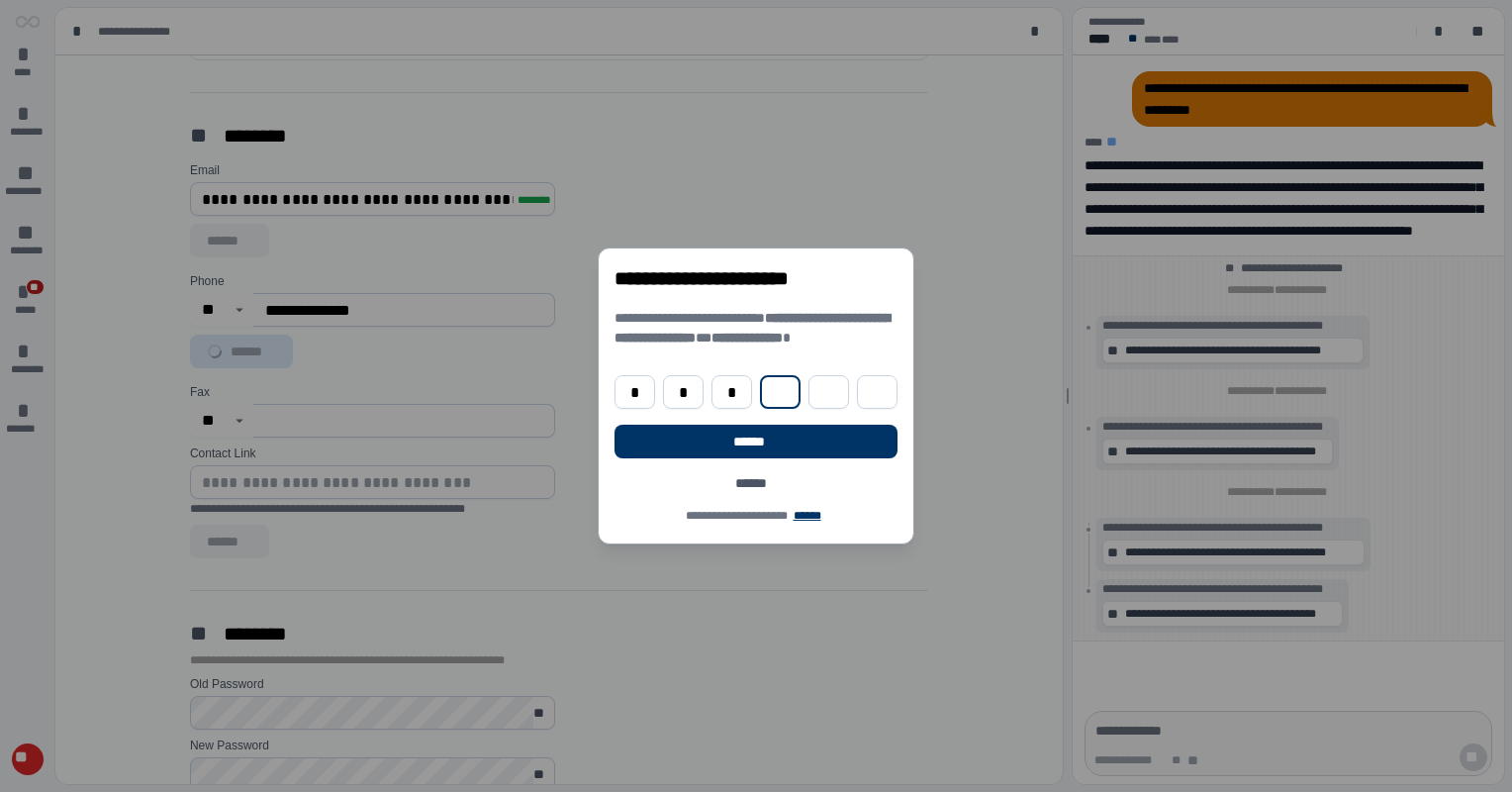 type on "*" 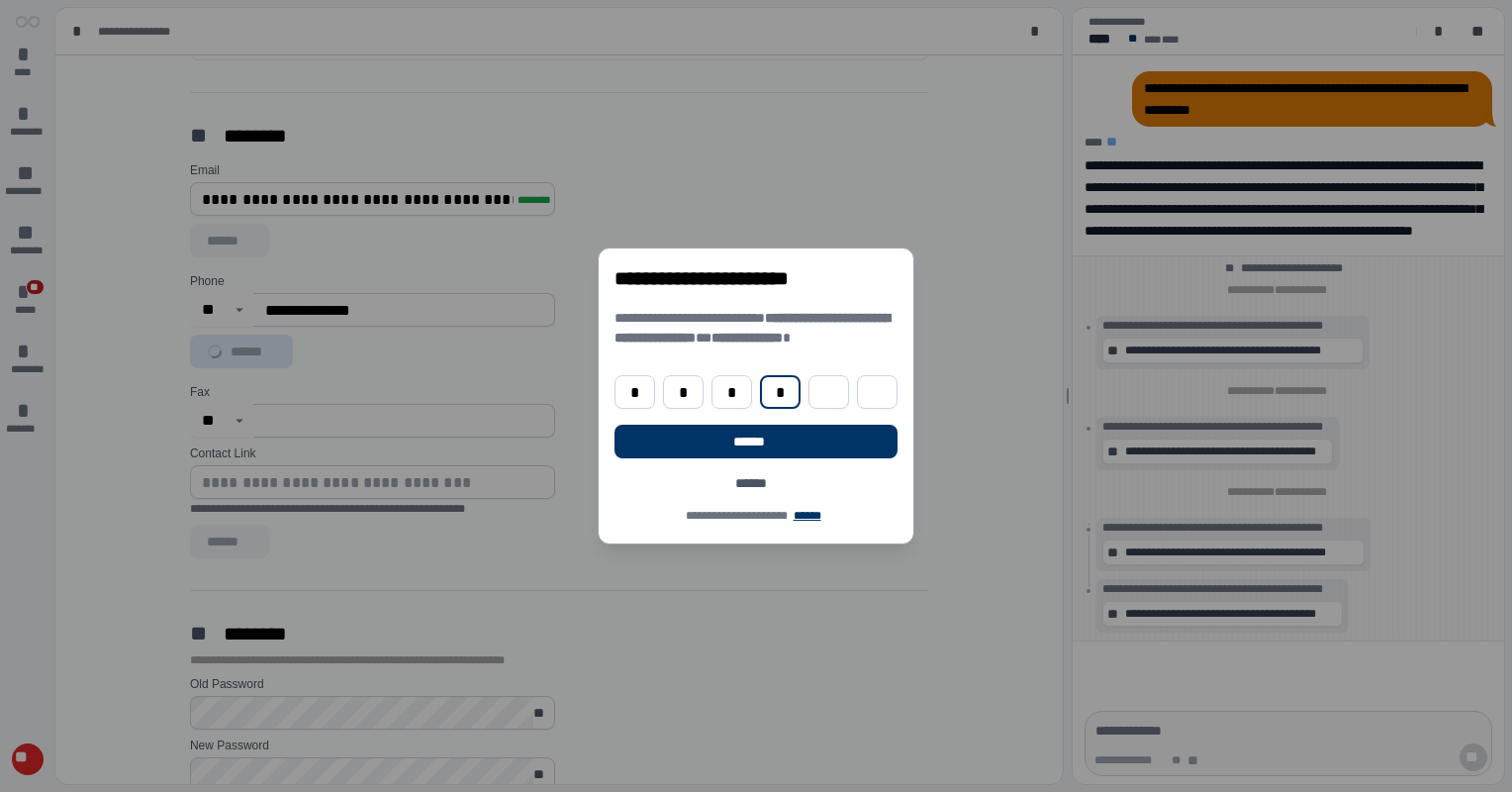 type on "*" 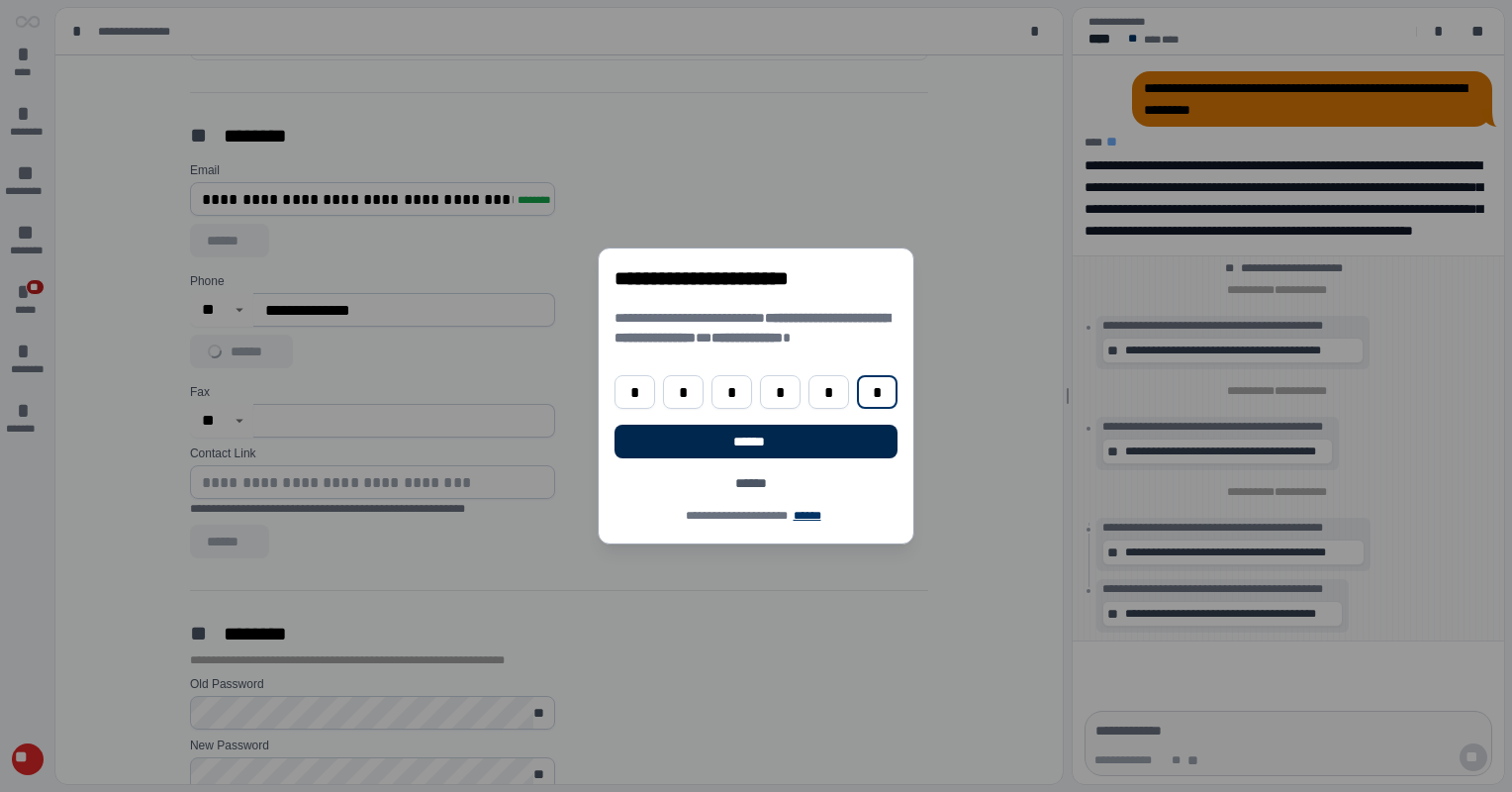 type on "*" 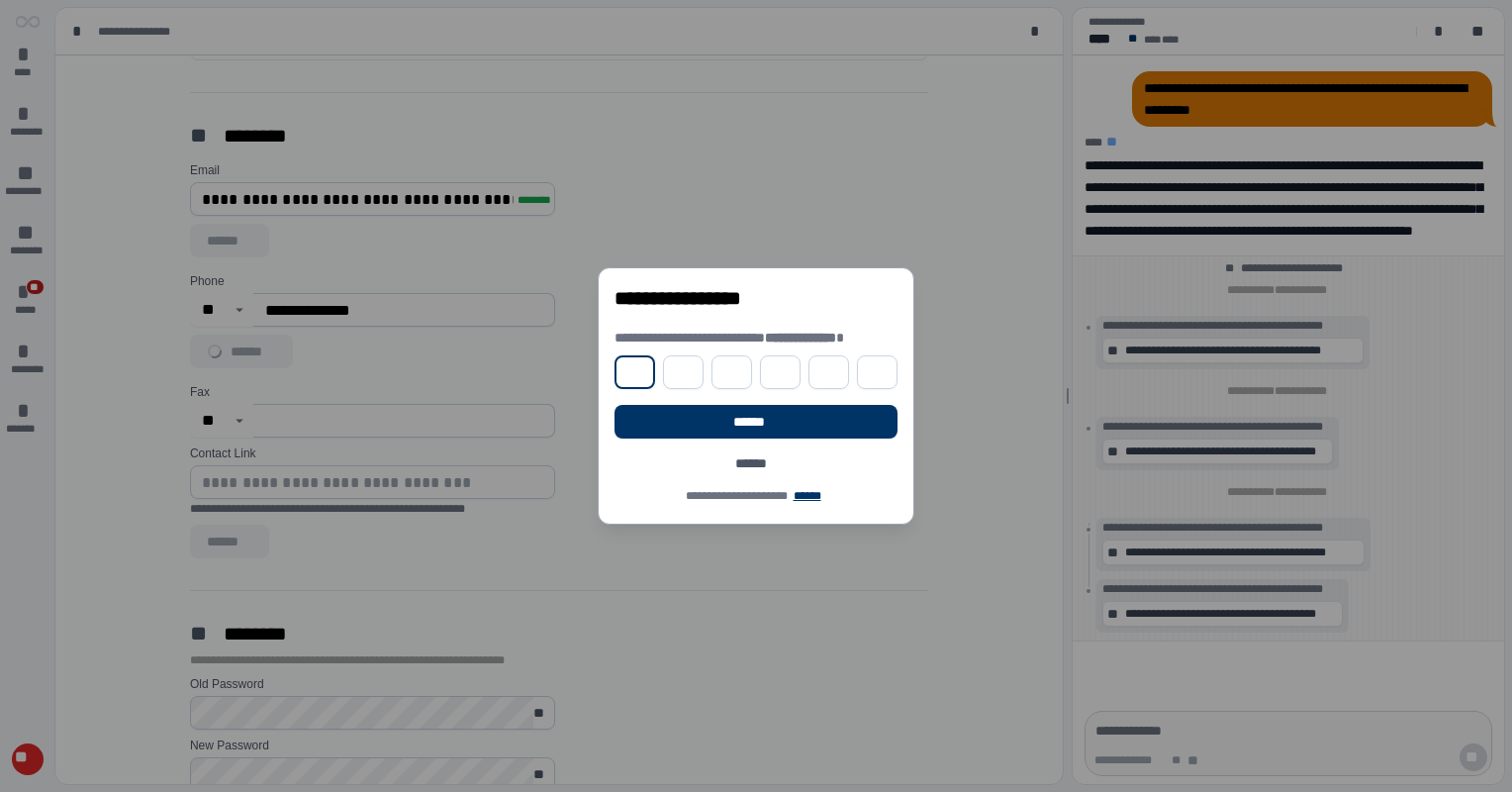 type on "*" 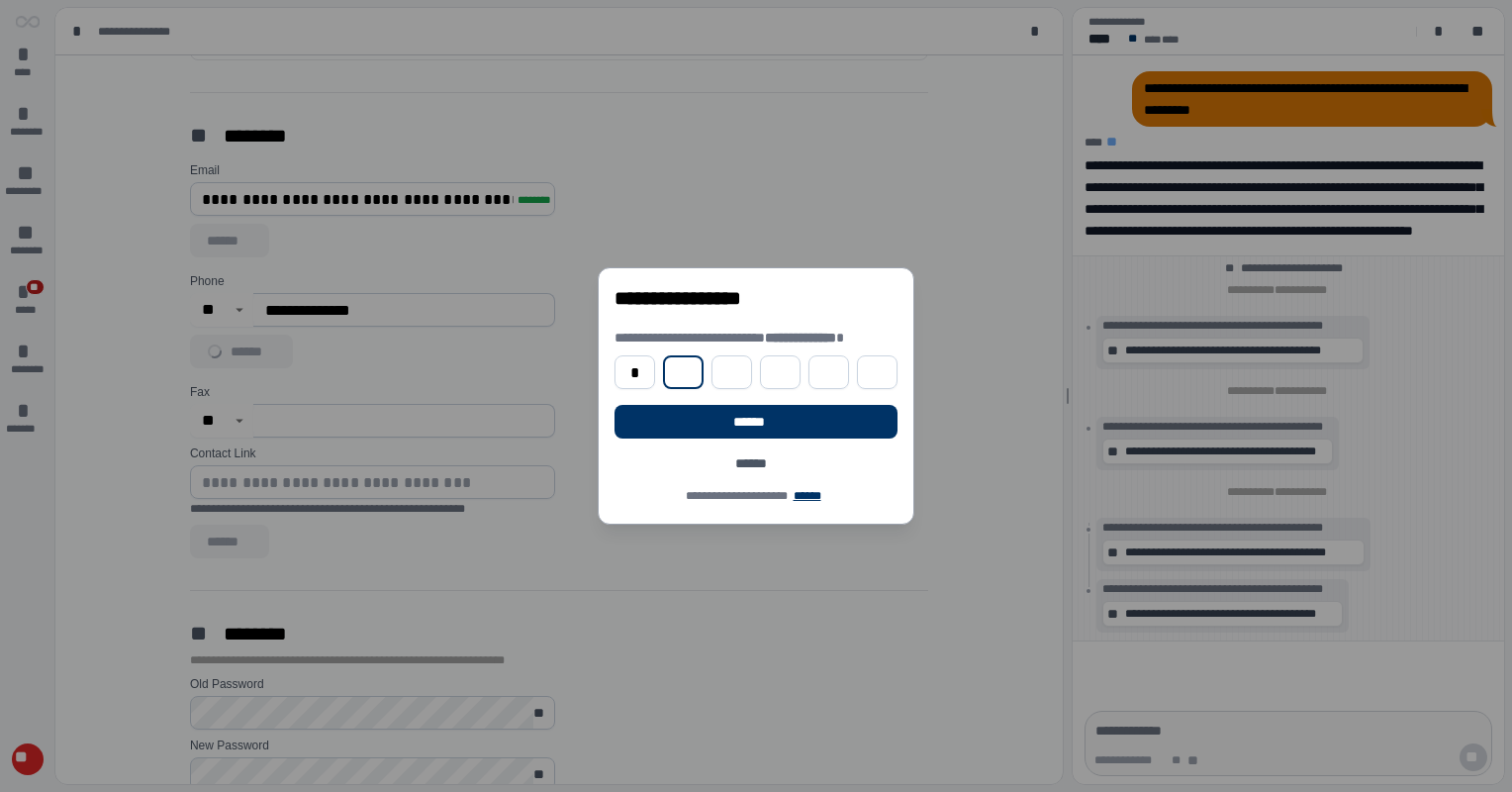 type on "*" 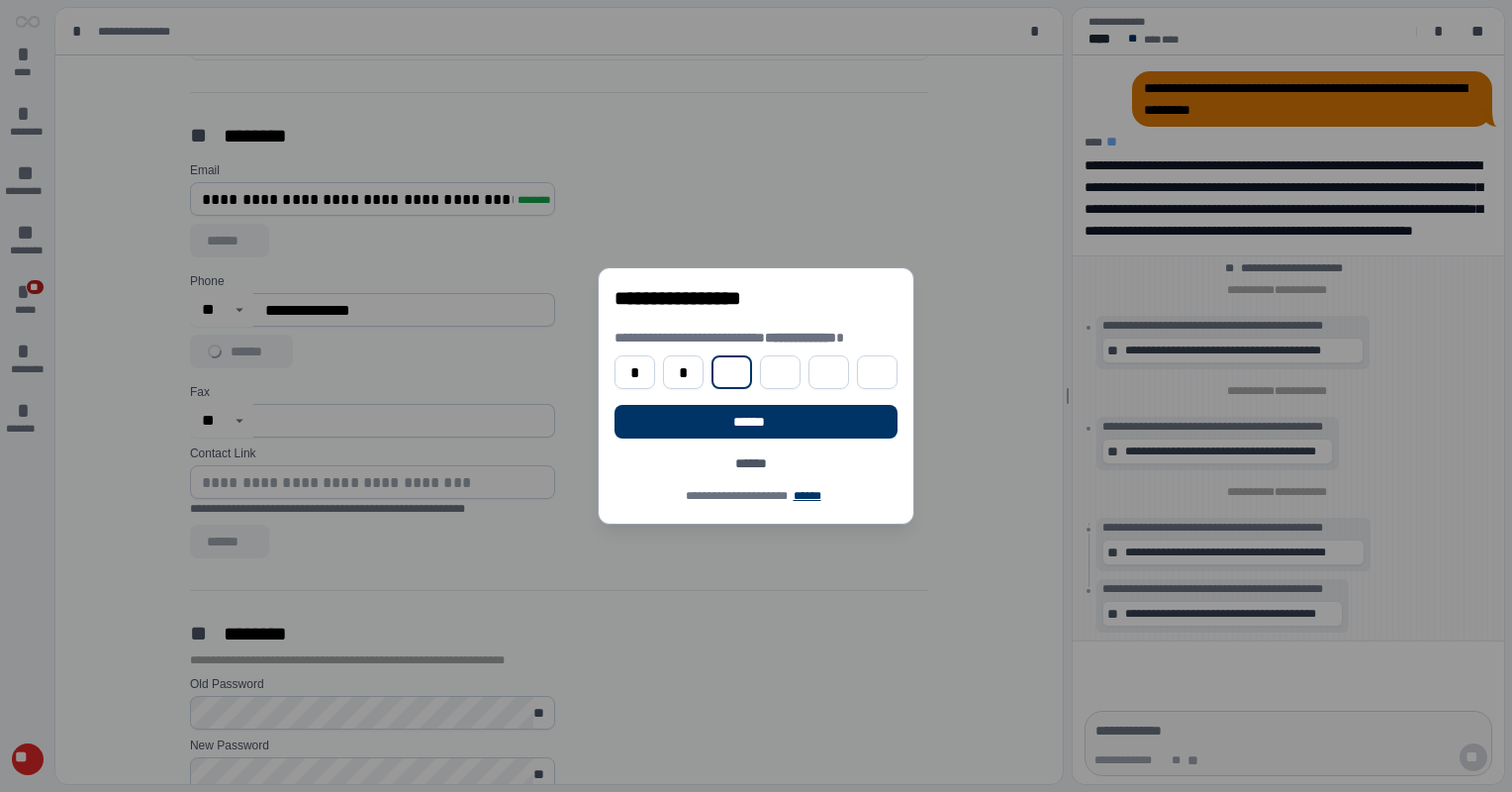type on "*" 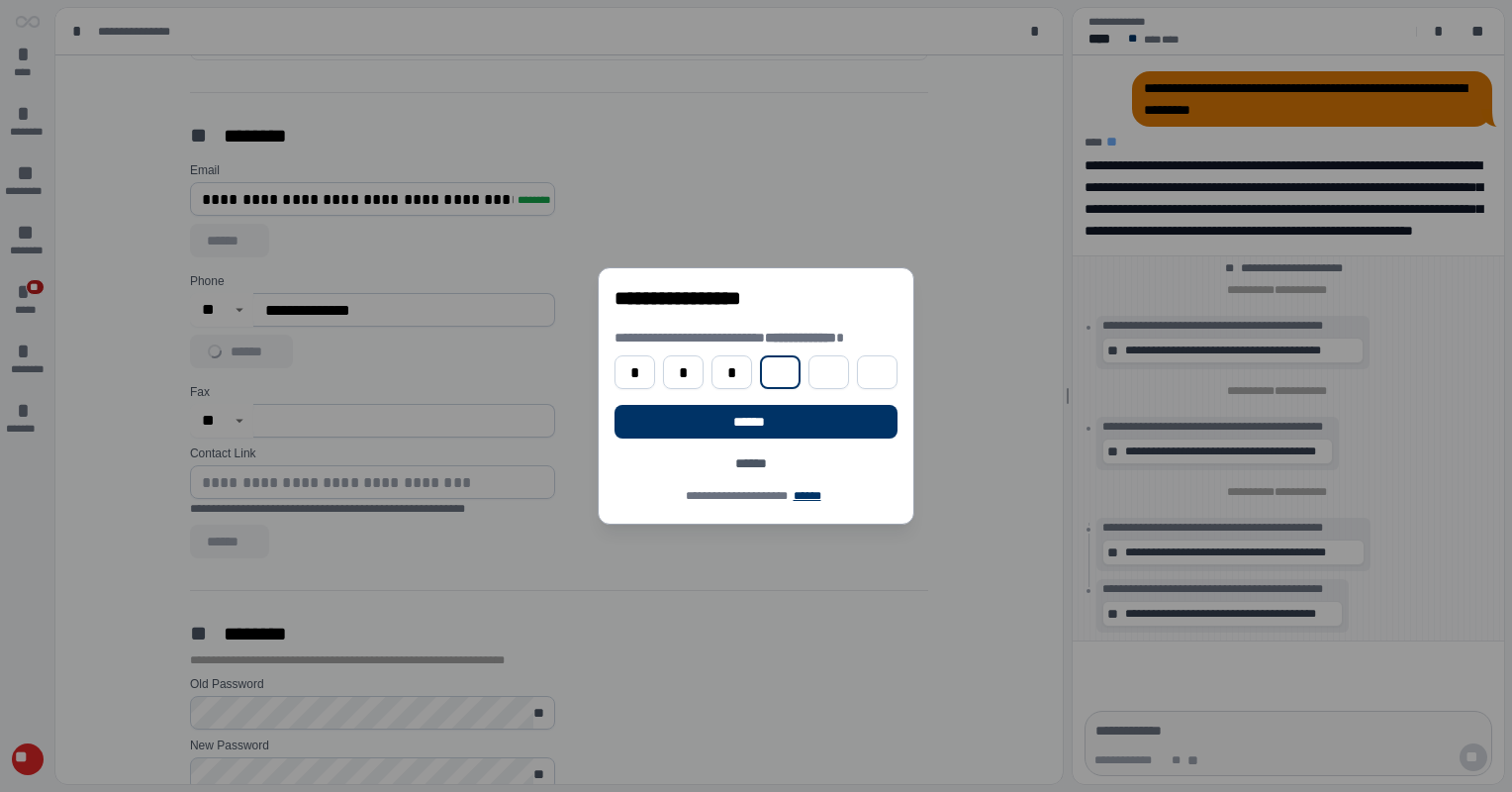 type on "*" 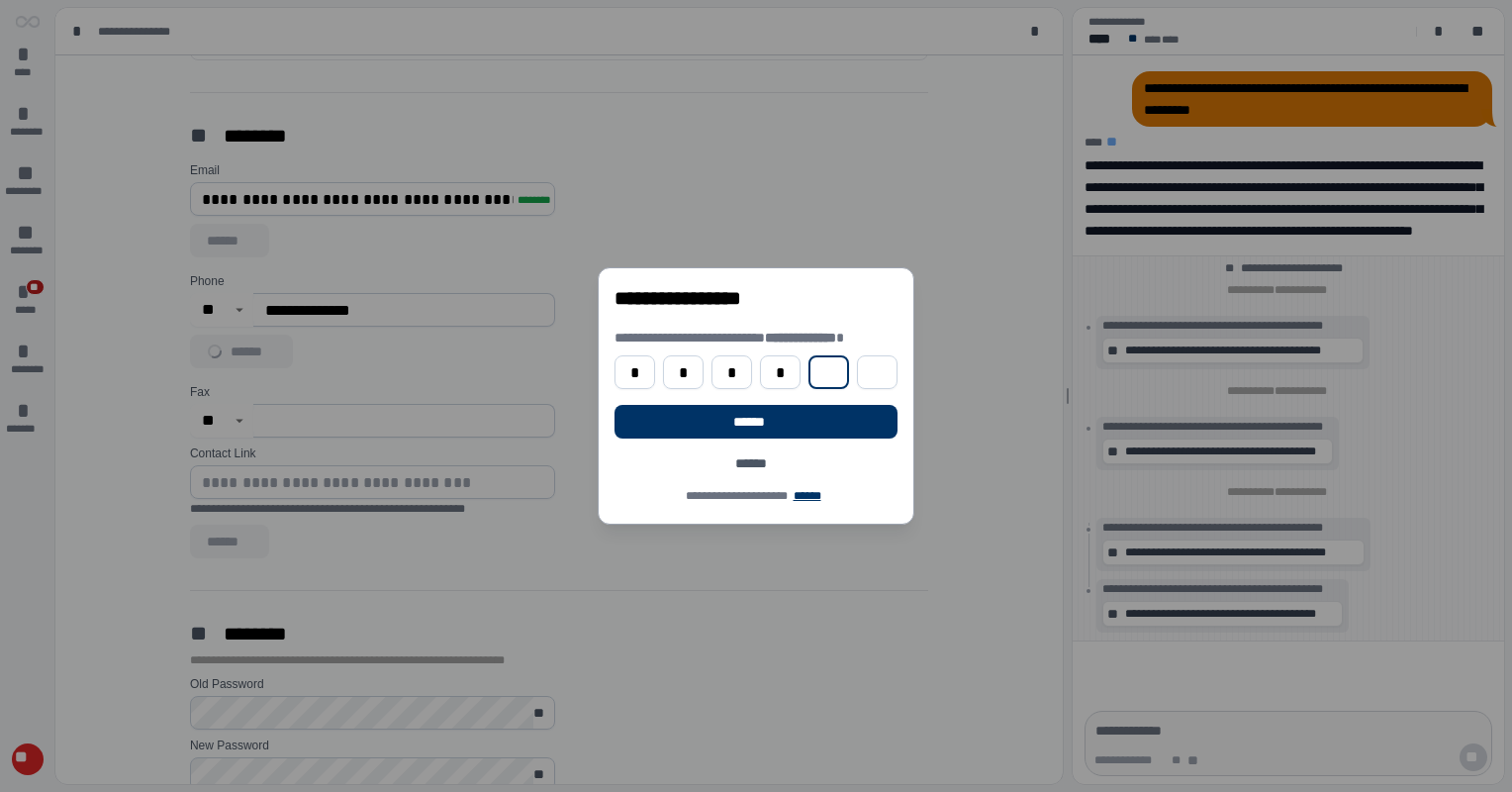 type on "*" 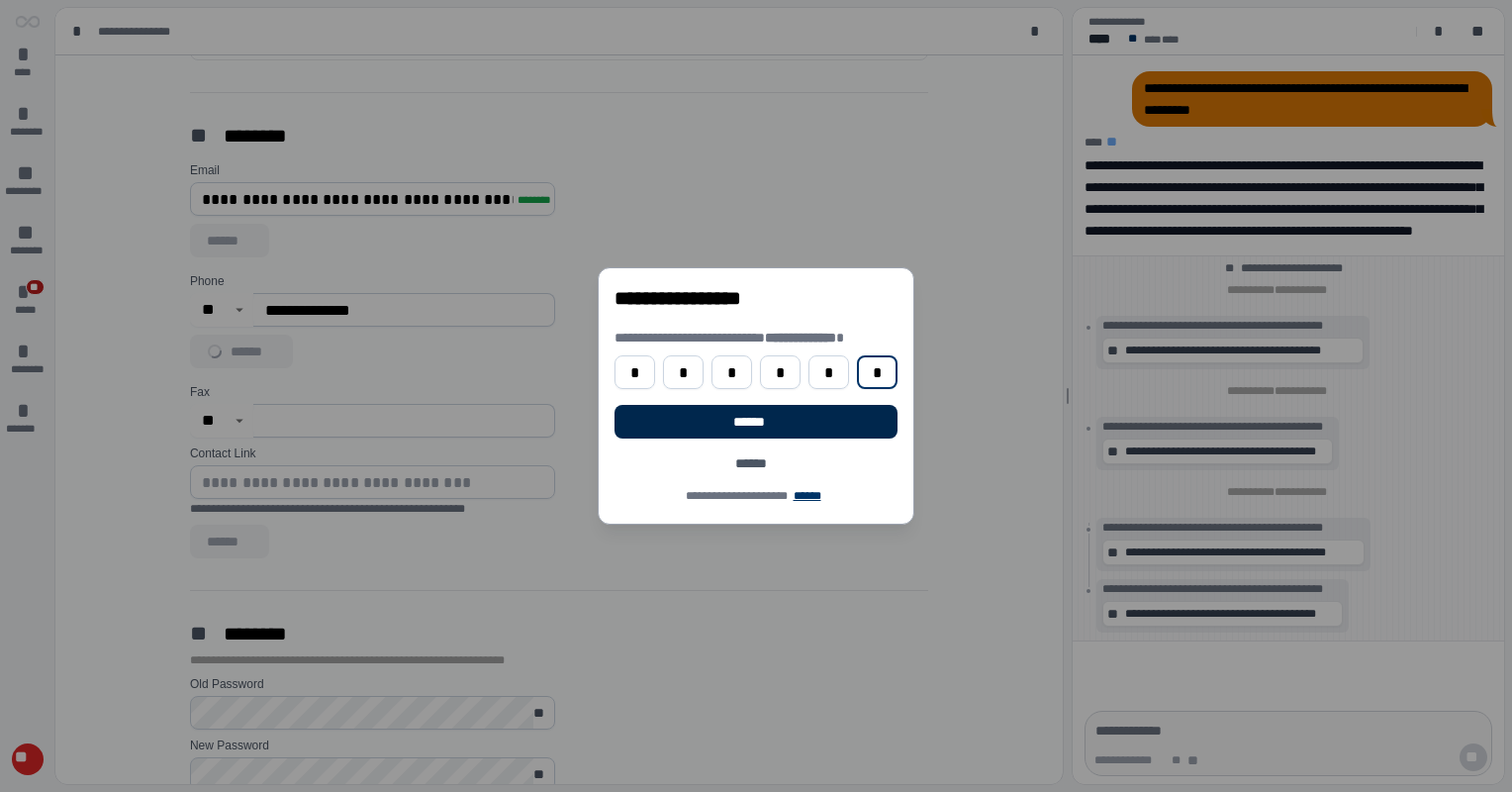 type on "*" 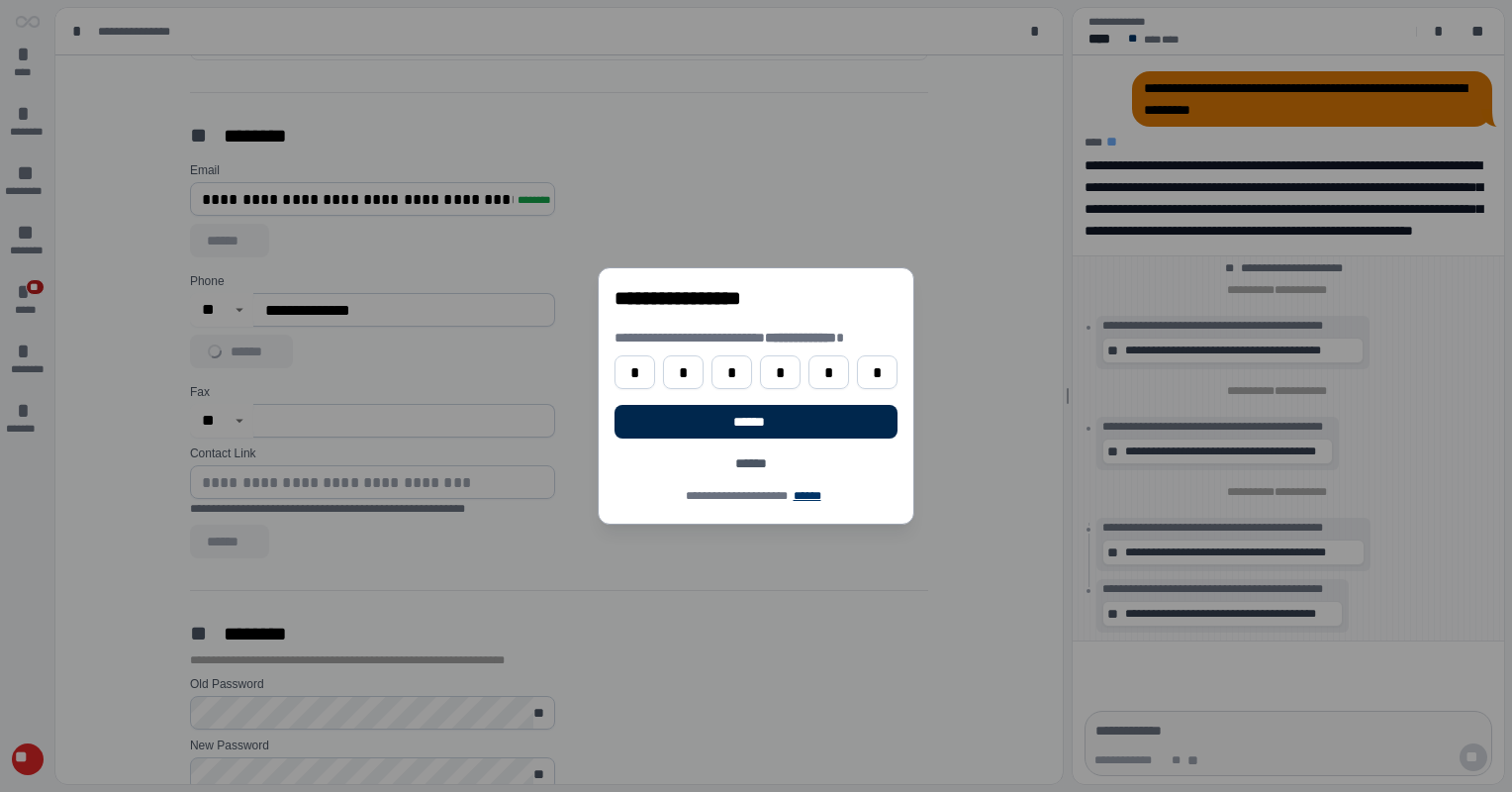click on "******" at bounding box center [755, 422] 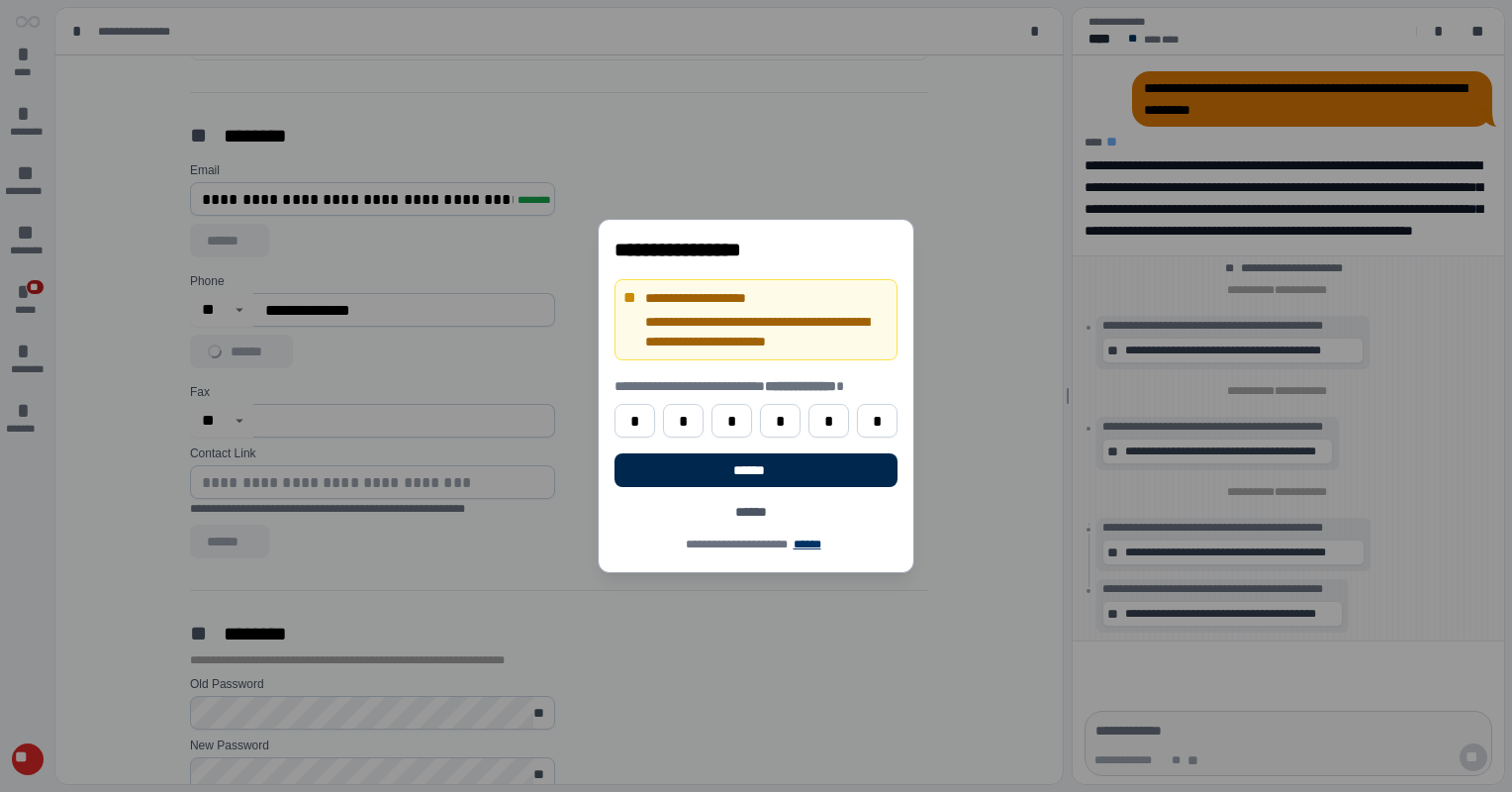 click on "******" at bounding box center [755, 470] 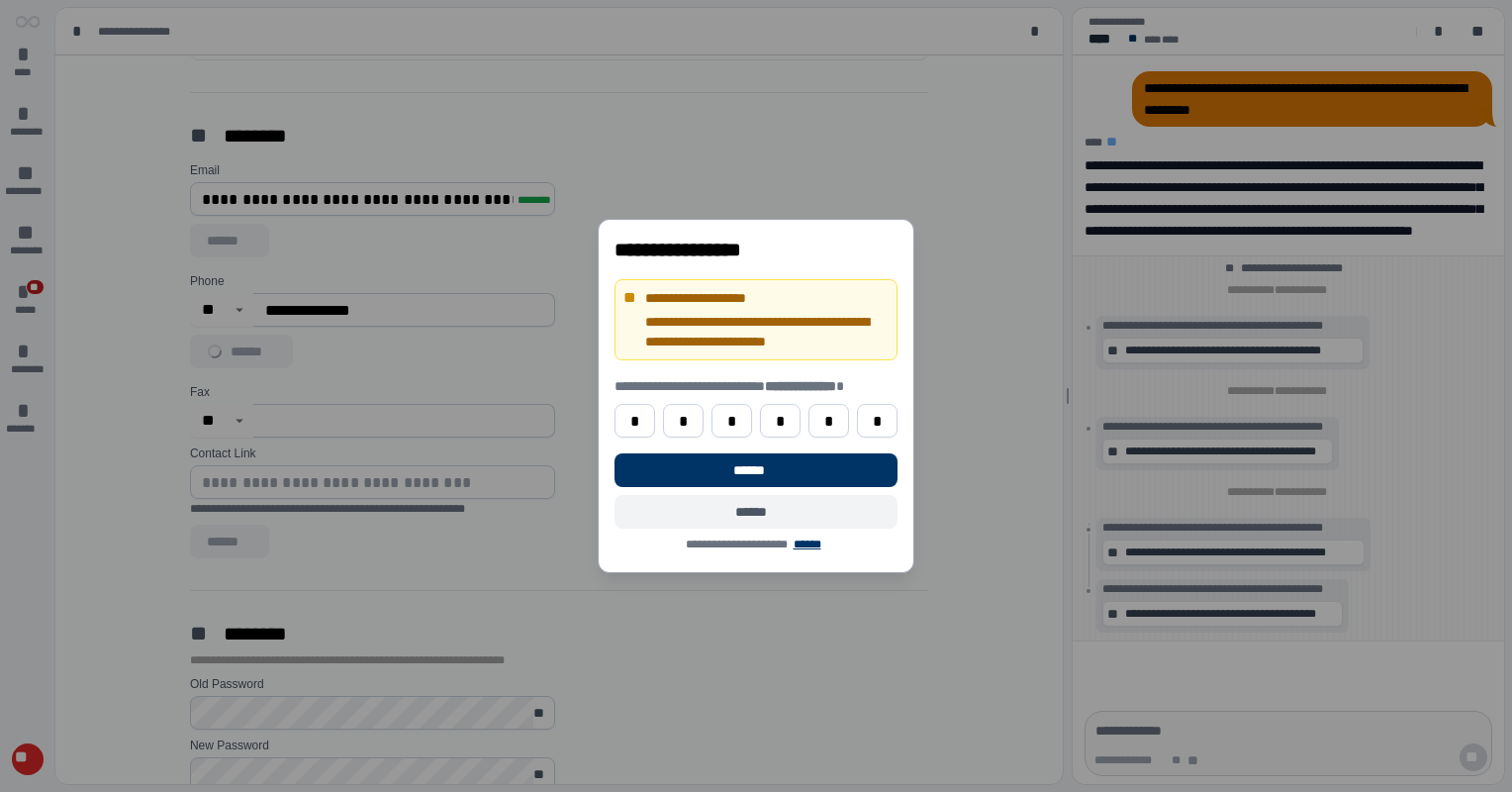 click on "******" at bounding box center [756, 512] 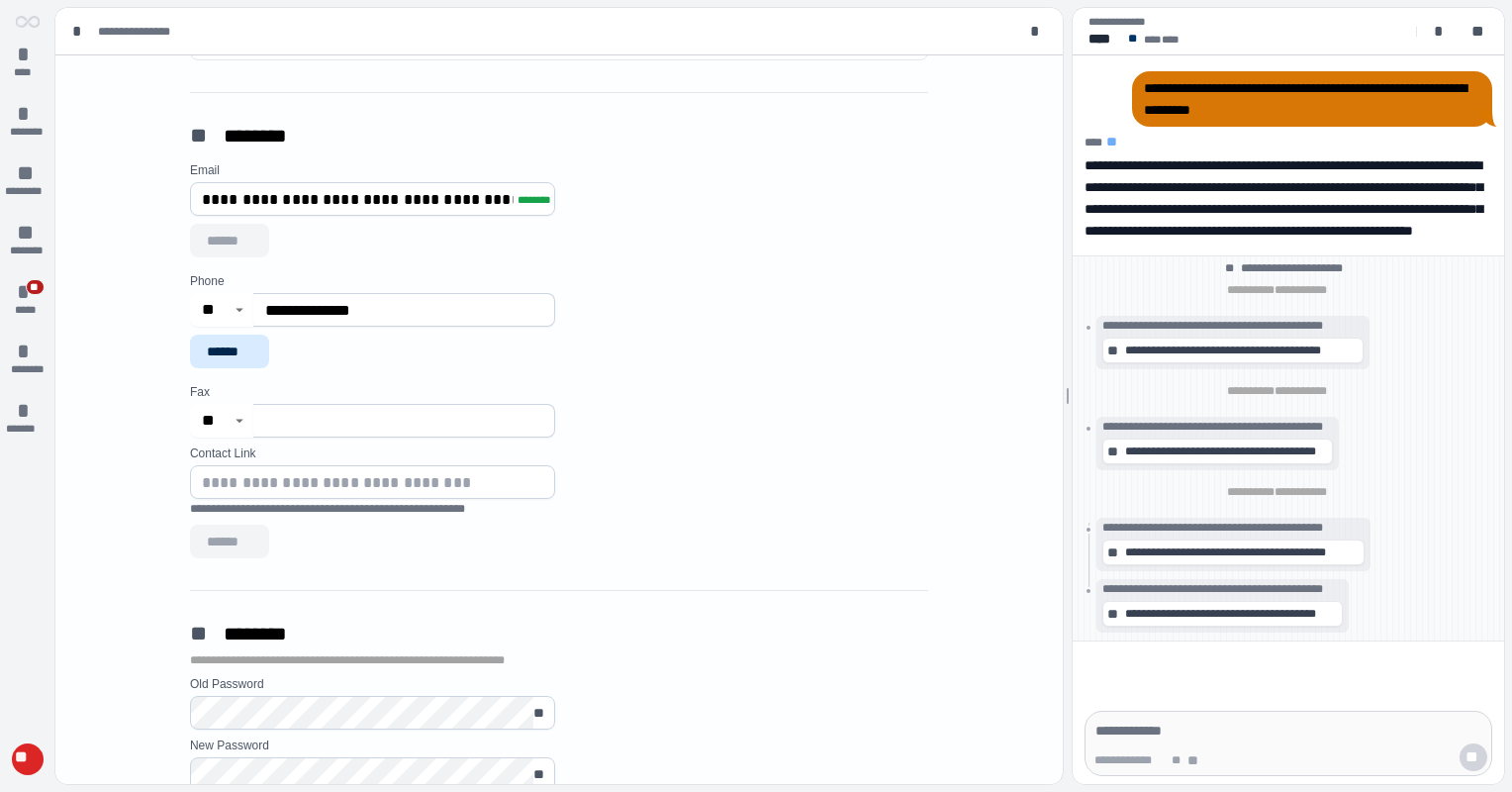 click at bounding box center [404, 421] 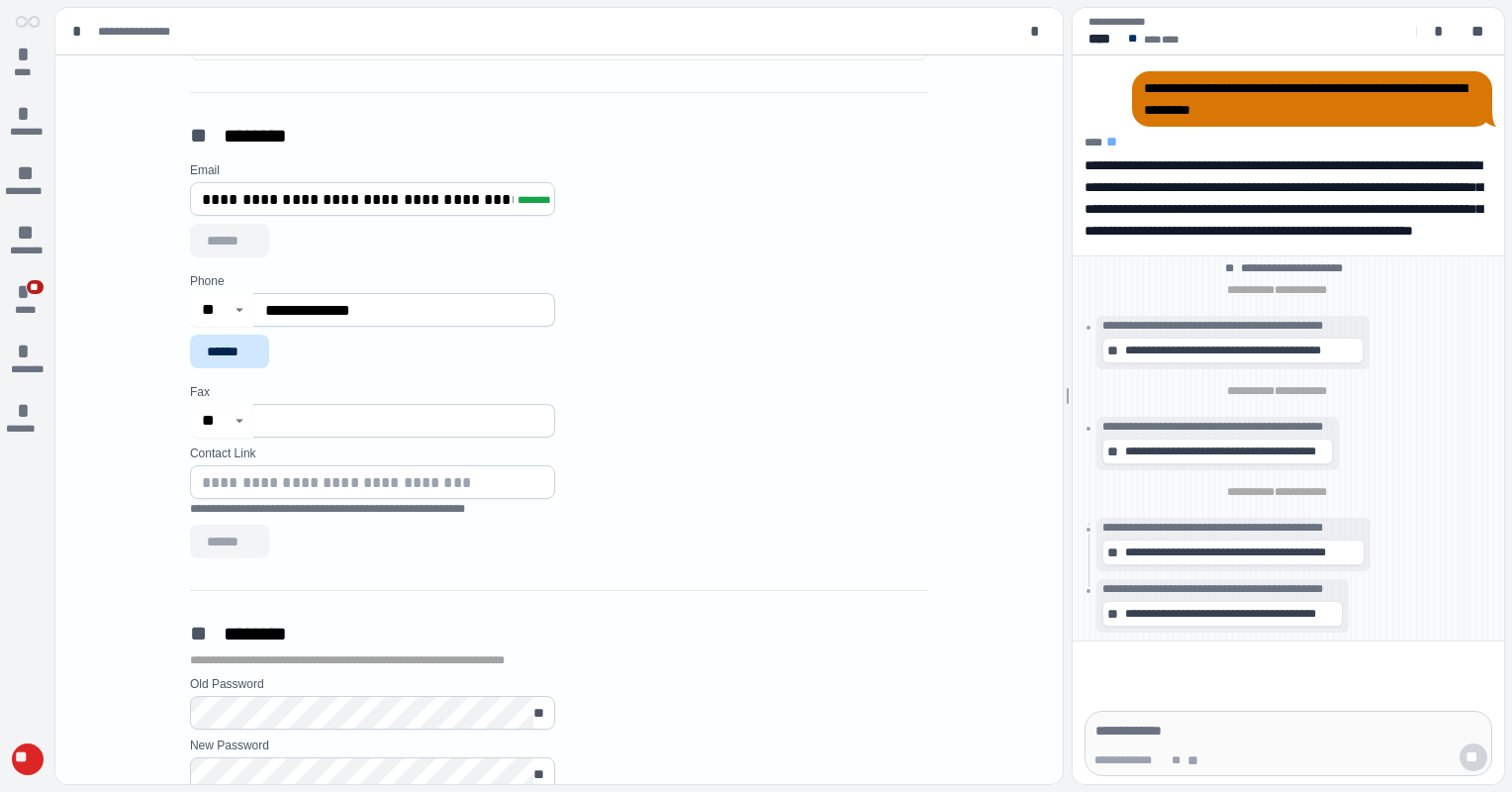 click on "******" at bounding box center [230, 351] 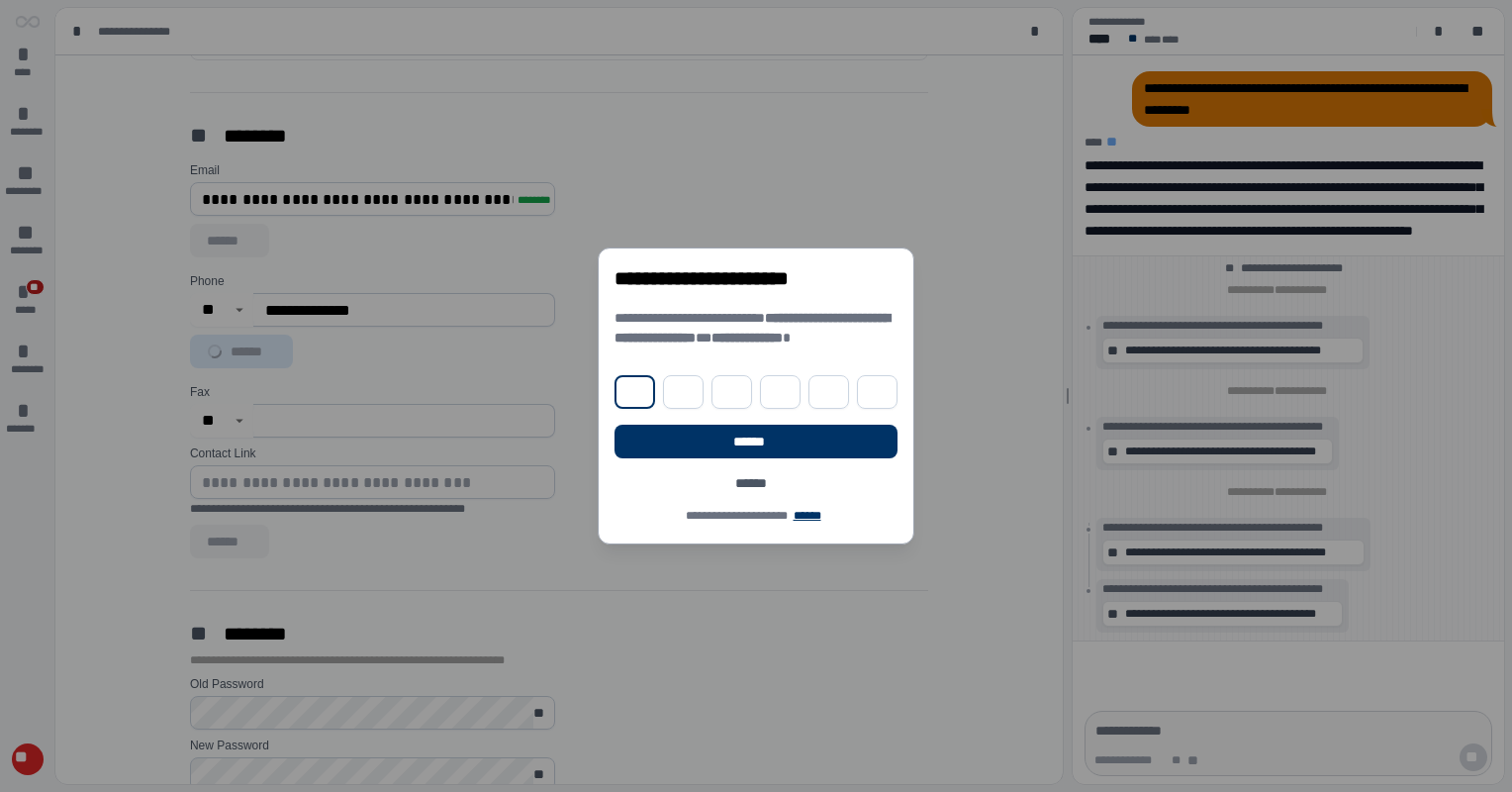 type on "*" 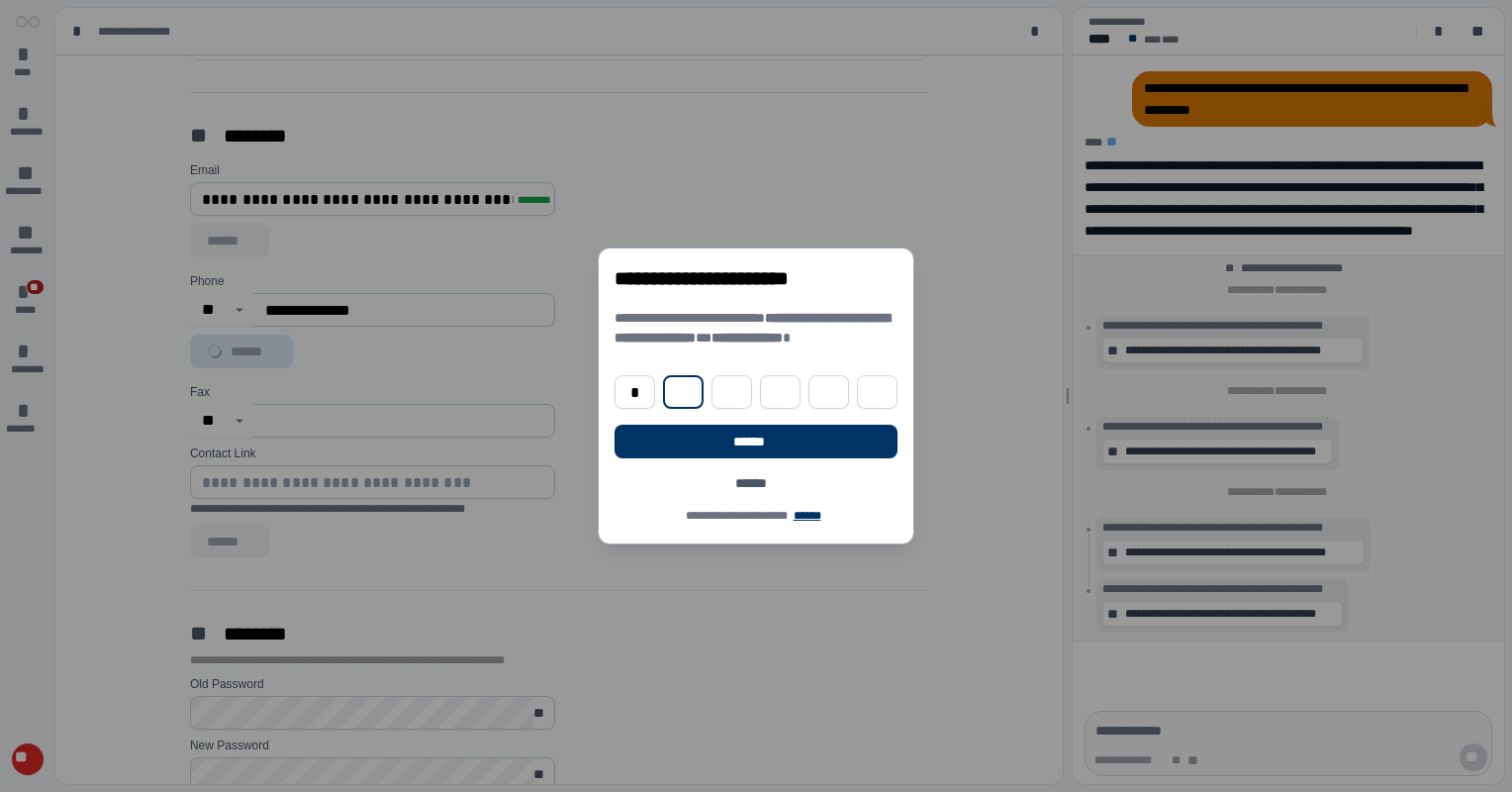 type on "*" 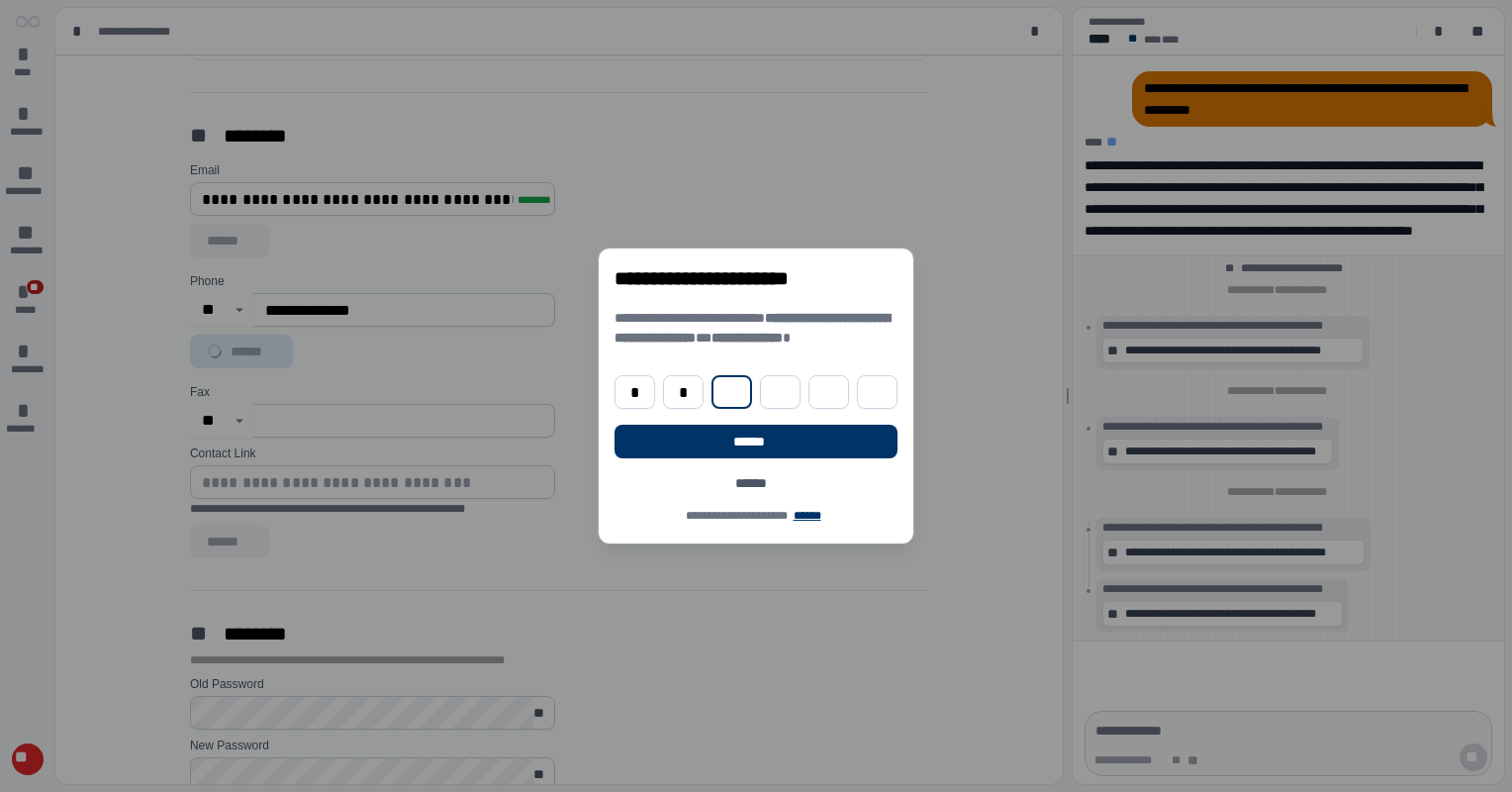 type on "*" 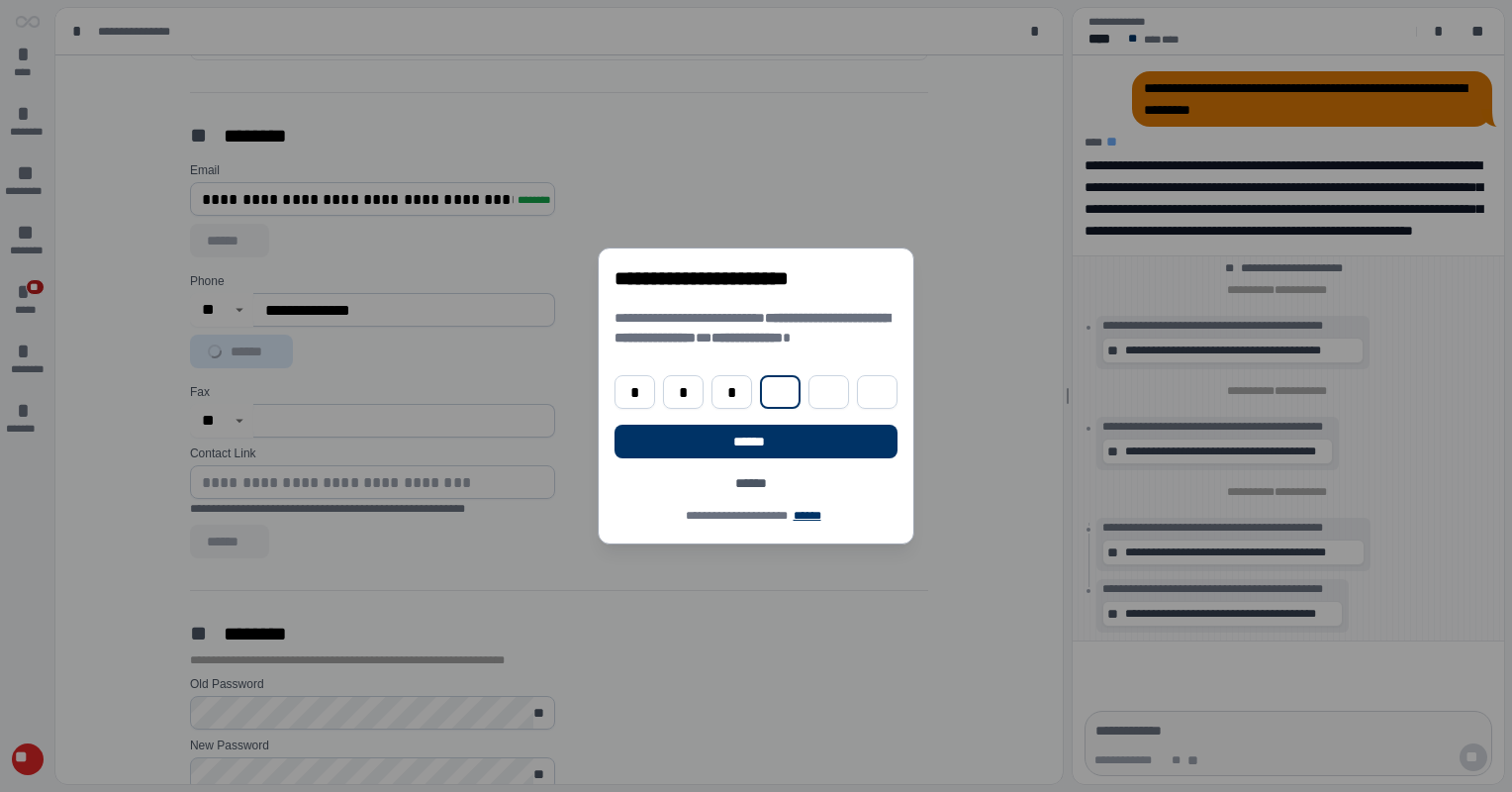 type on "*" 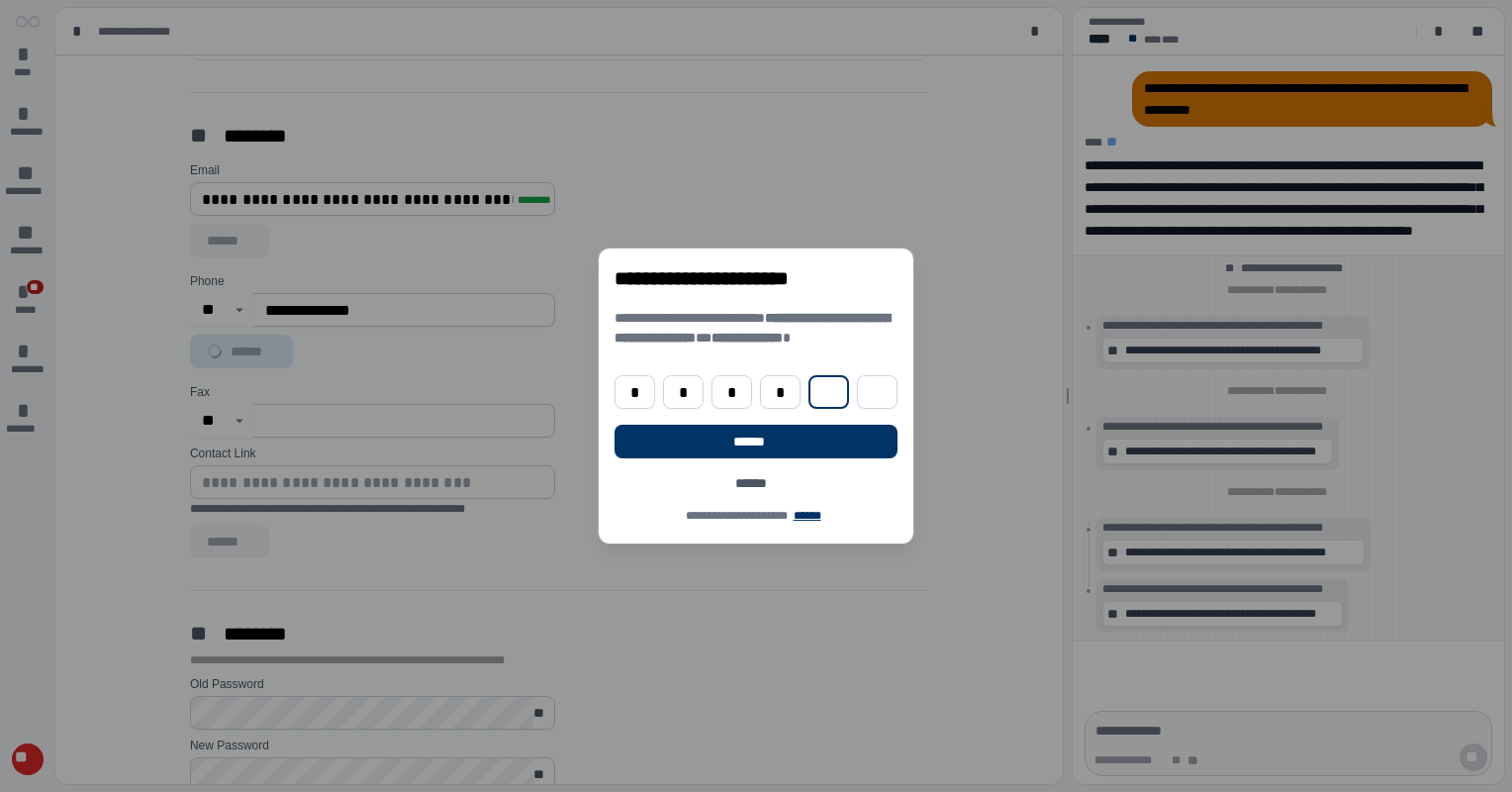 type on "*" 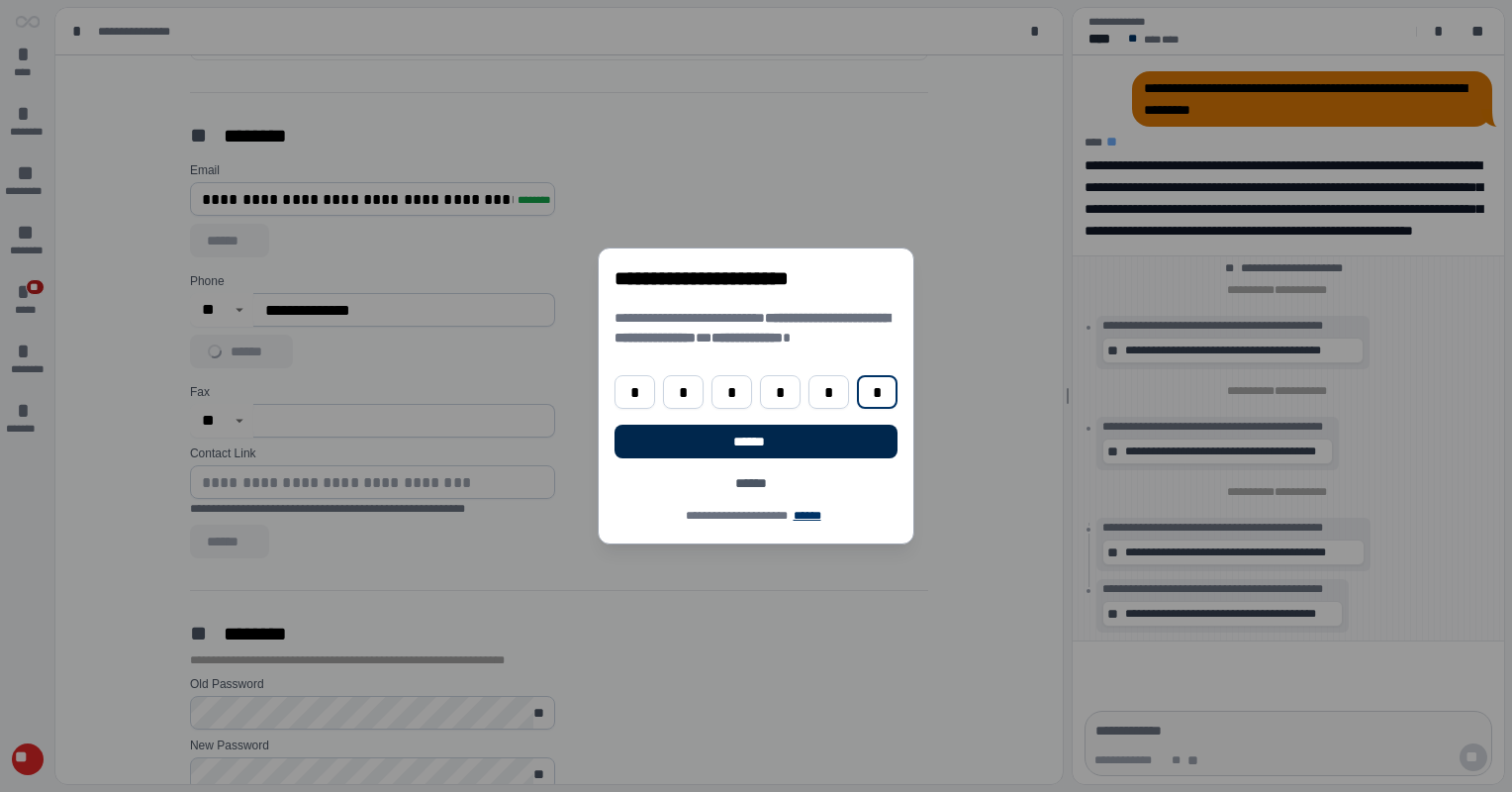 type on "*" 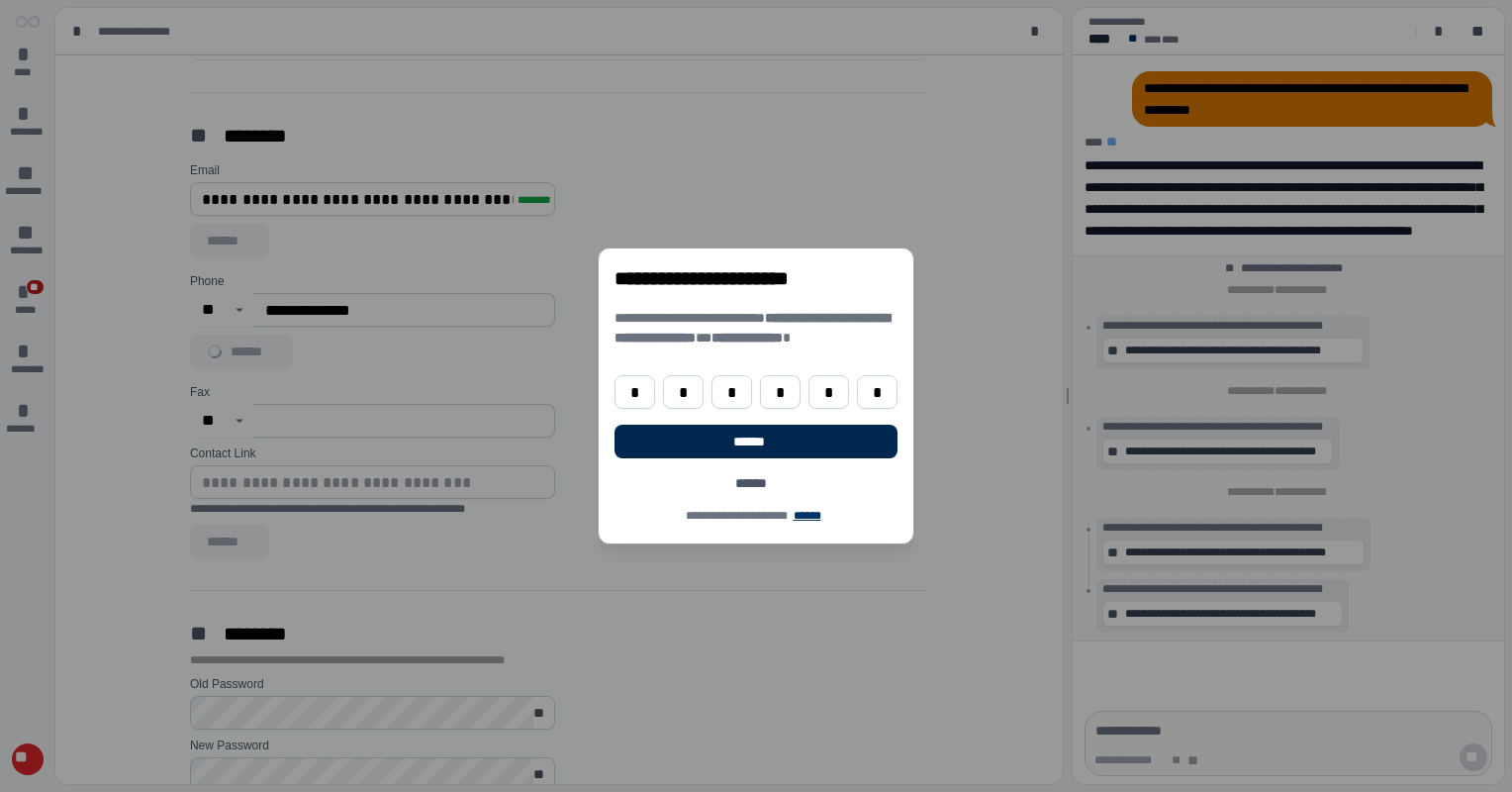 click on "******" at bounding box center (755, 442) 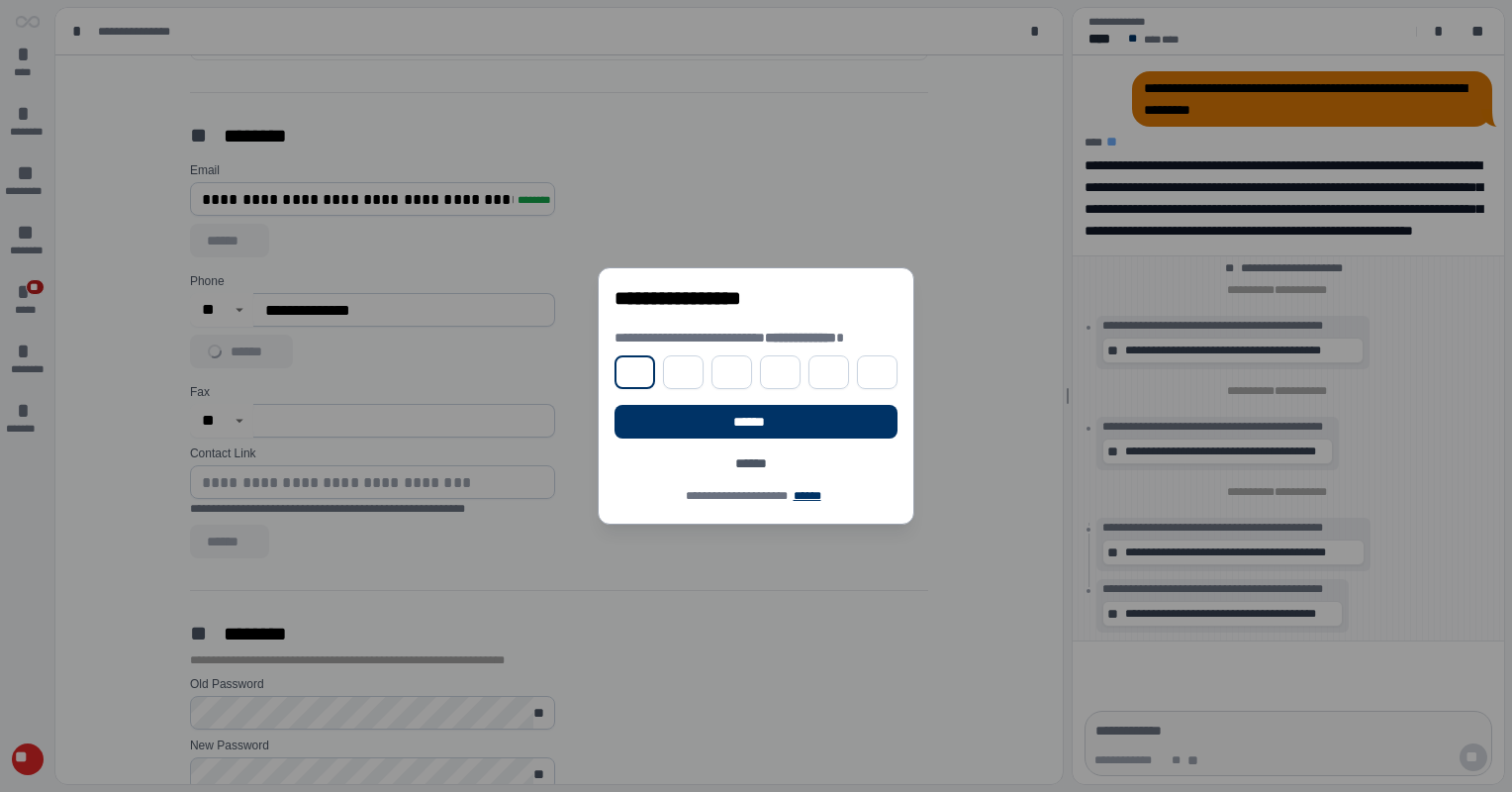 type on "*" 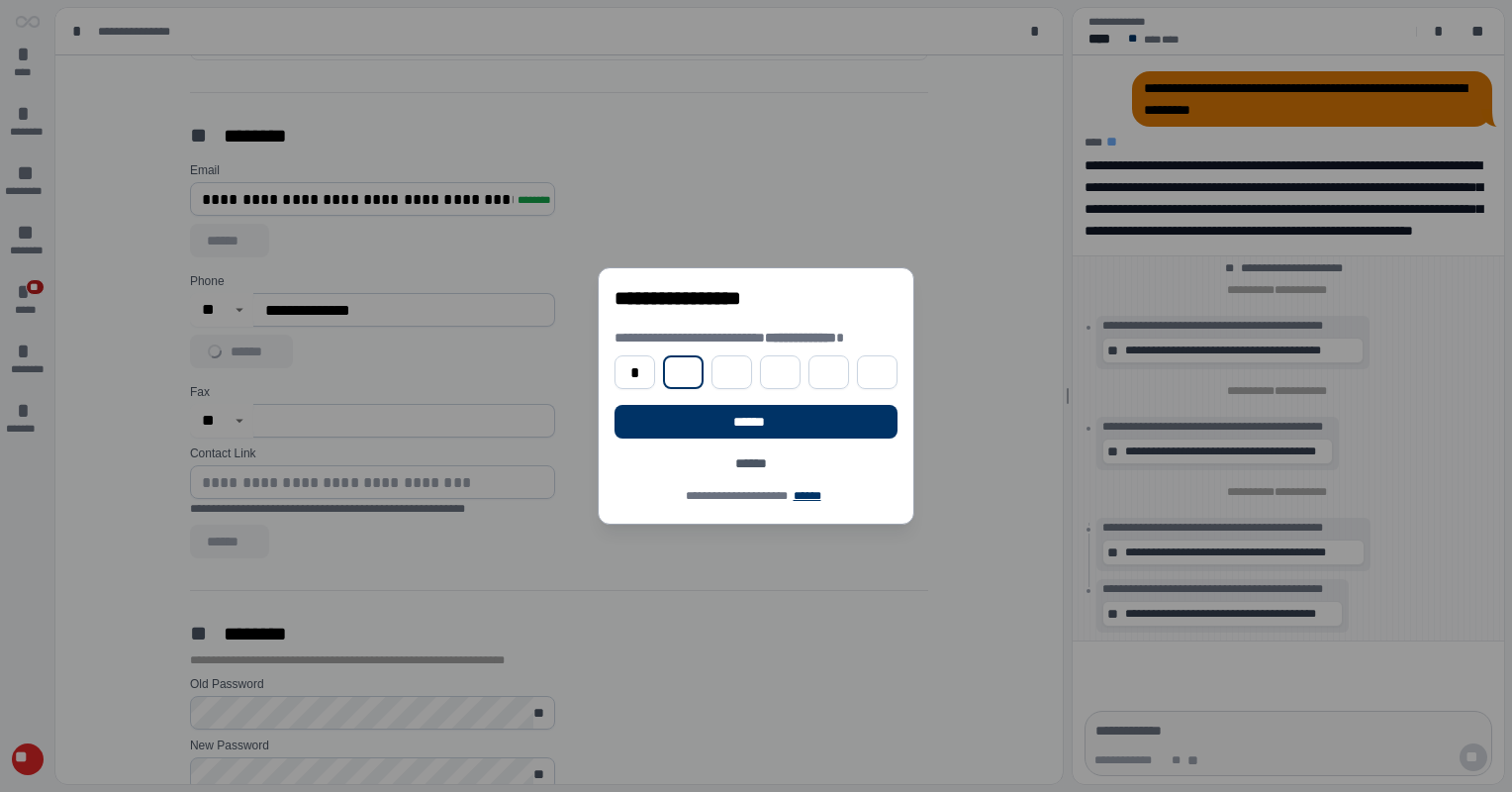 type on "*" 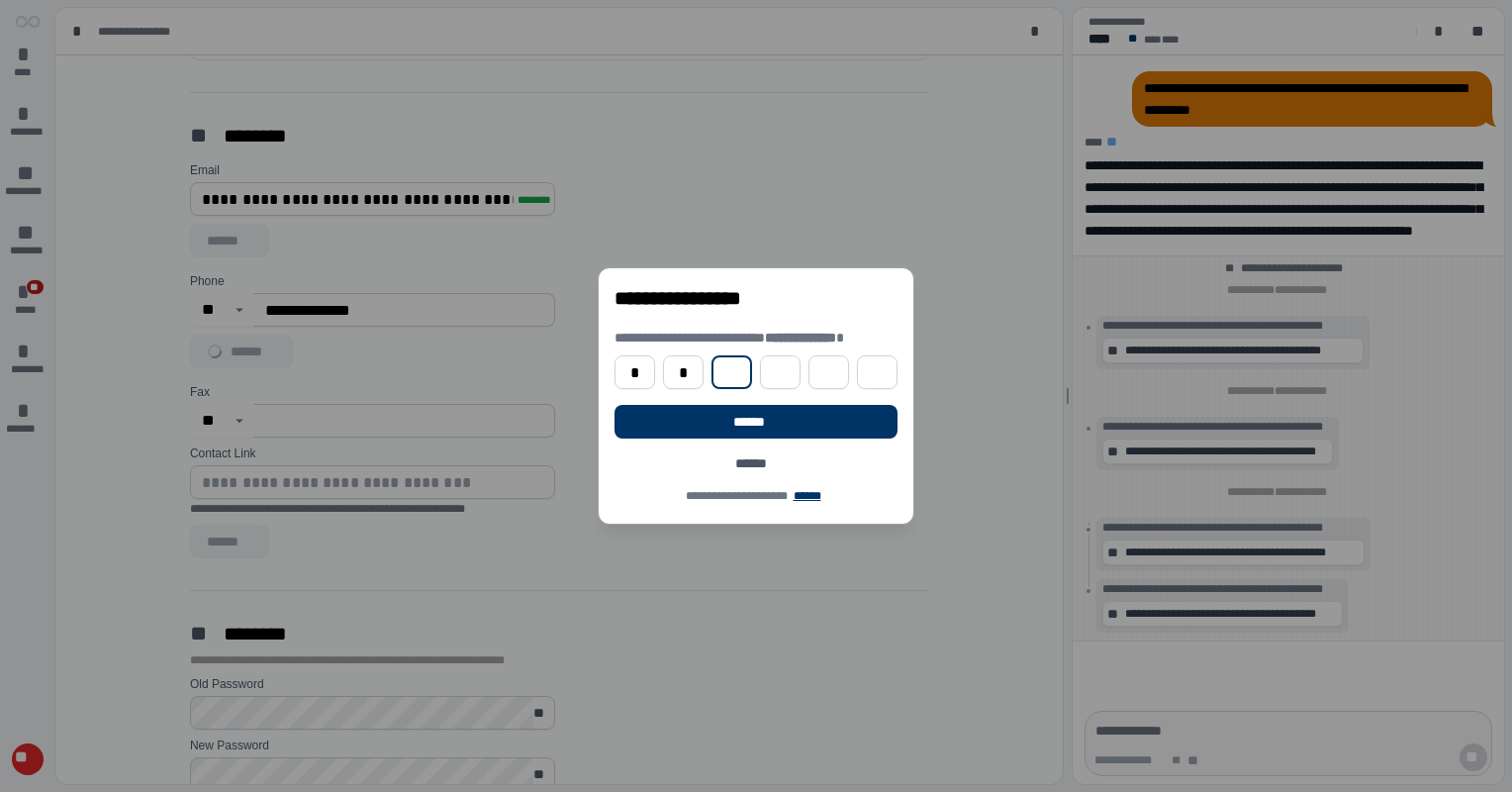type on "*" 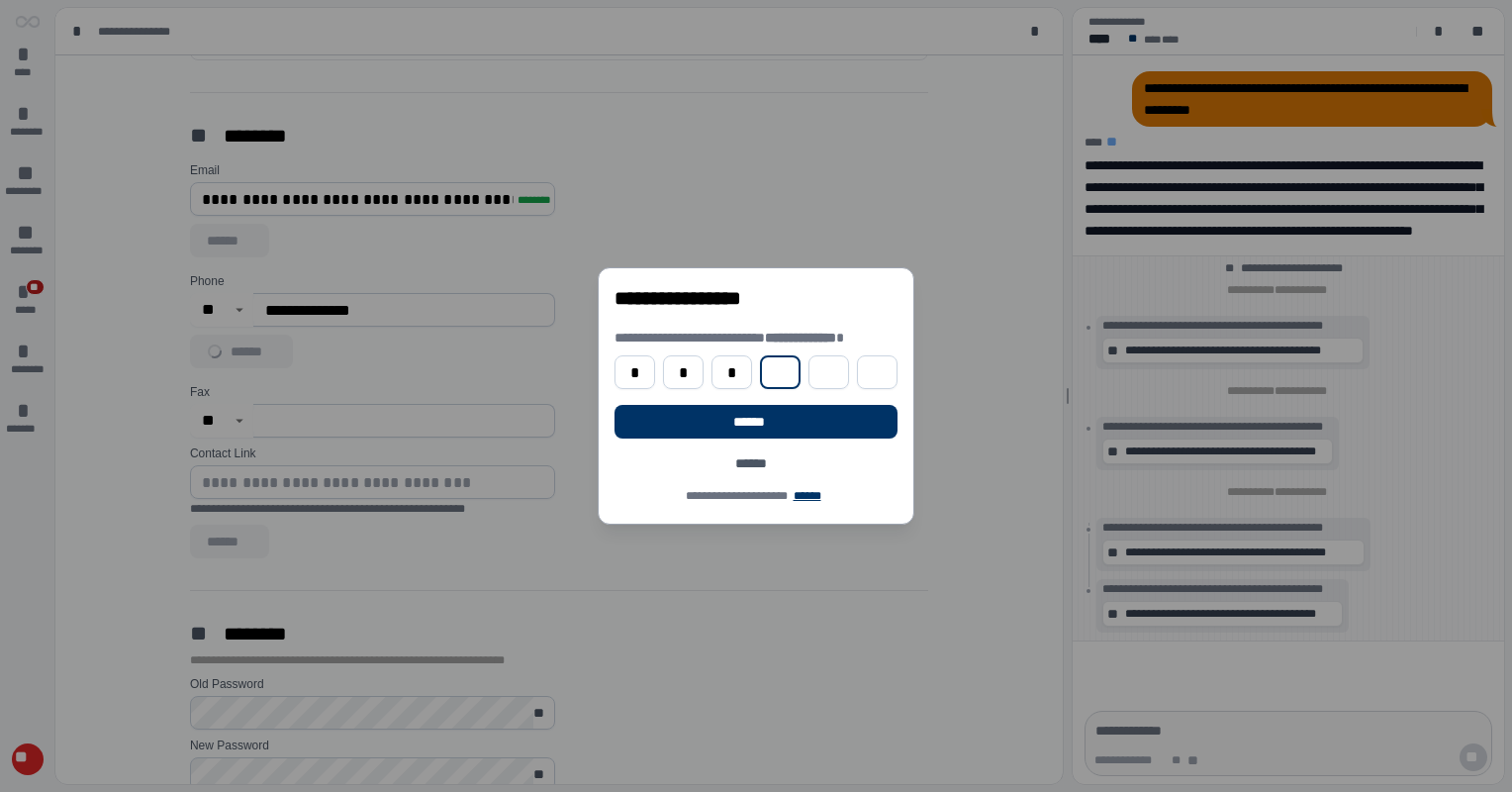 type on "*" 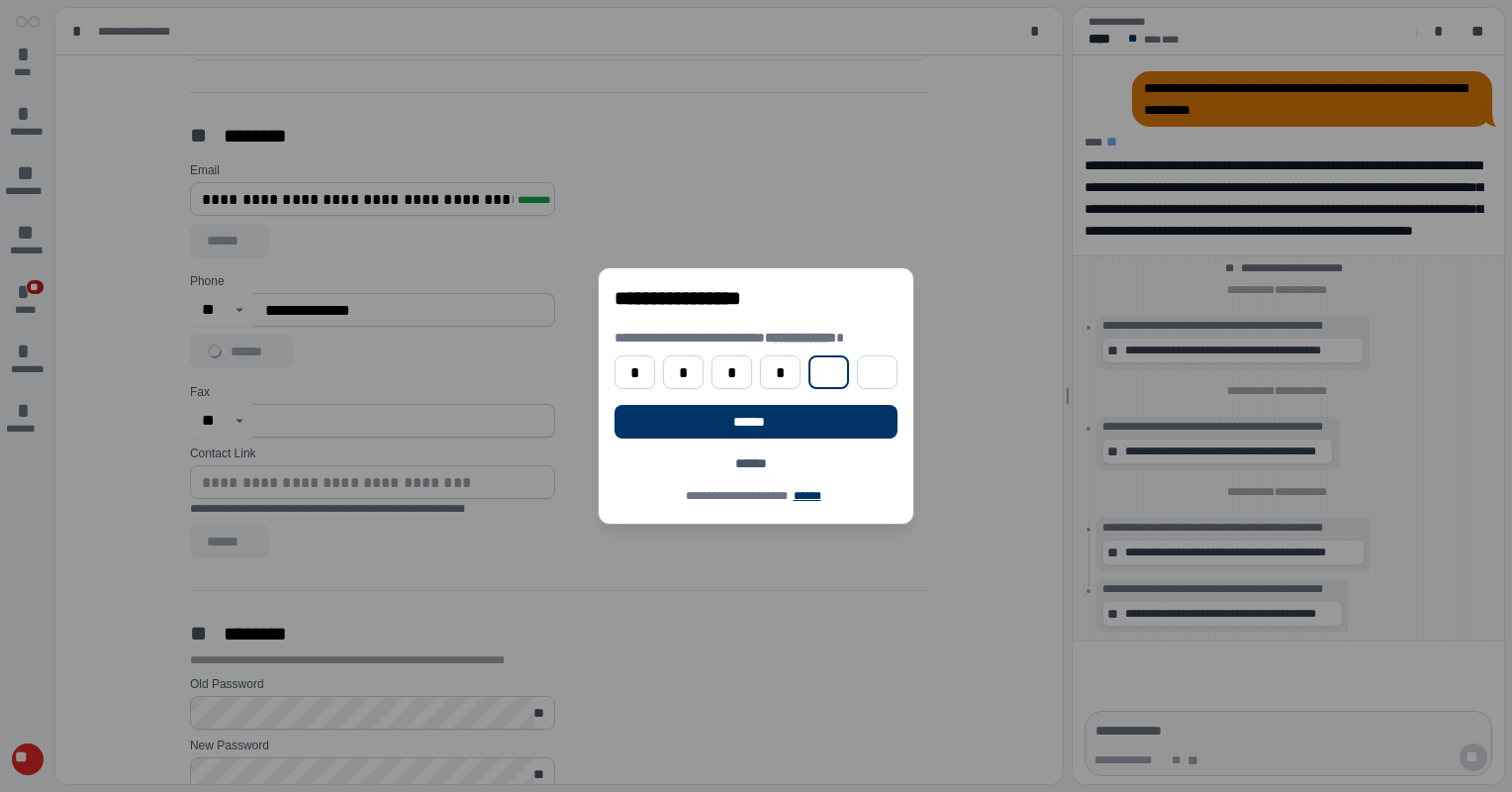 type on "*" 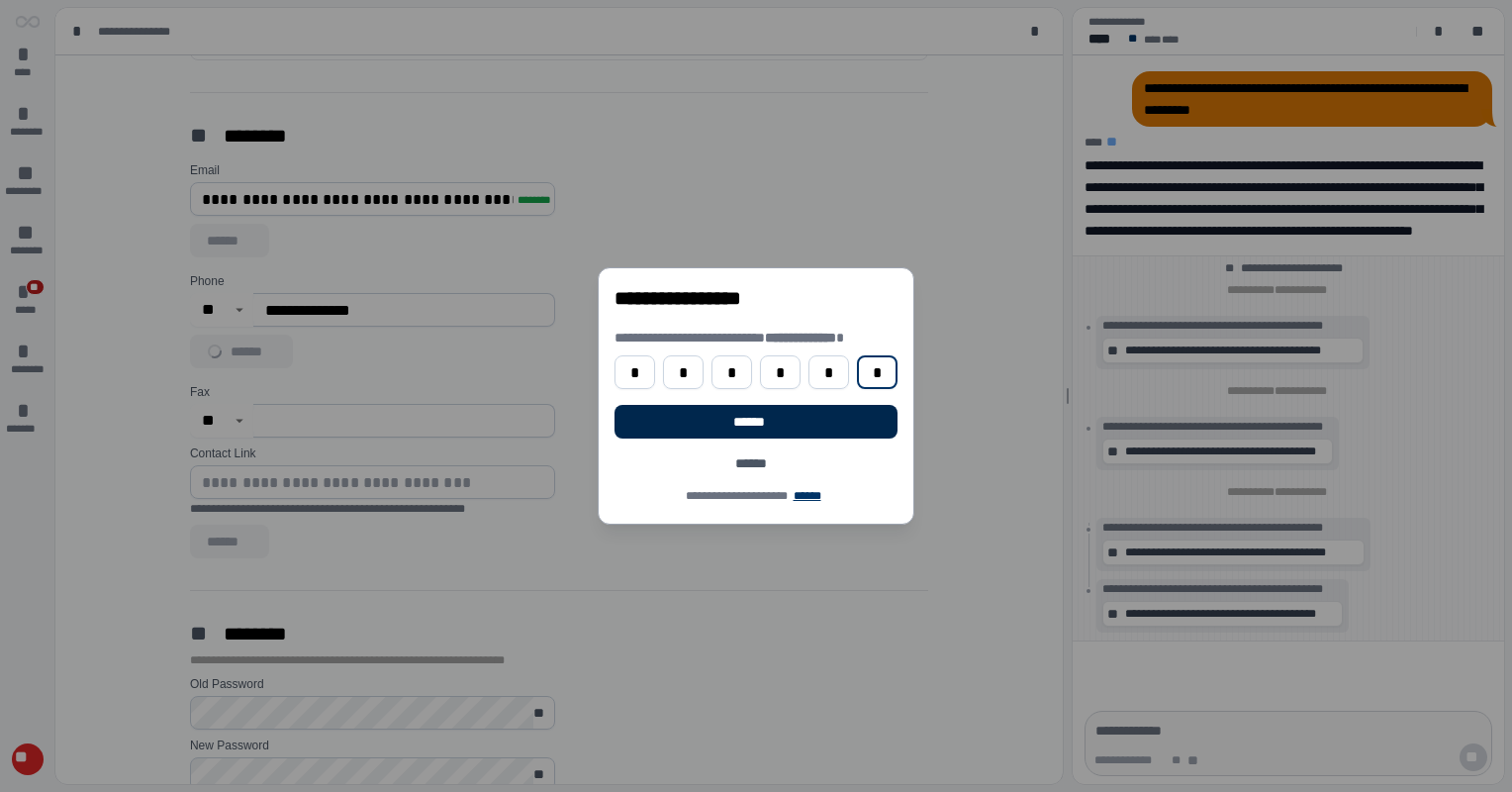 type on "*" 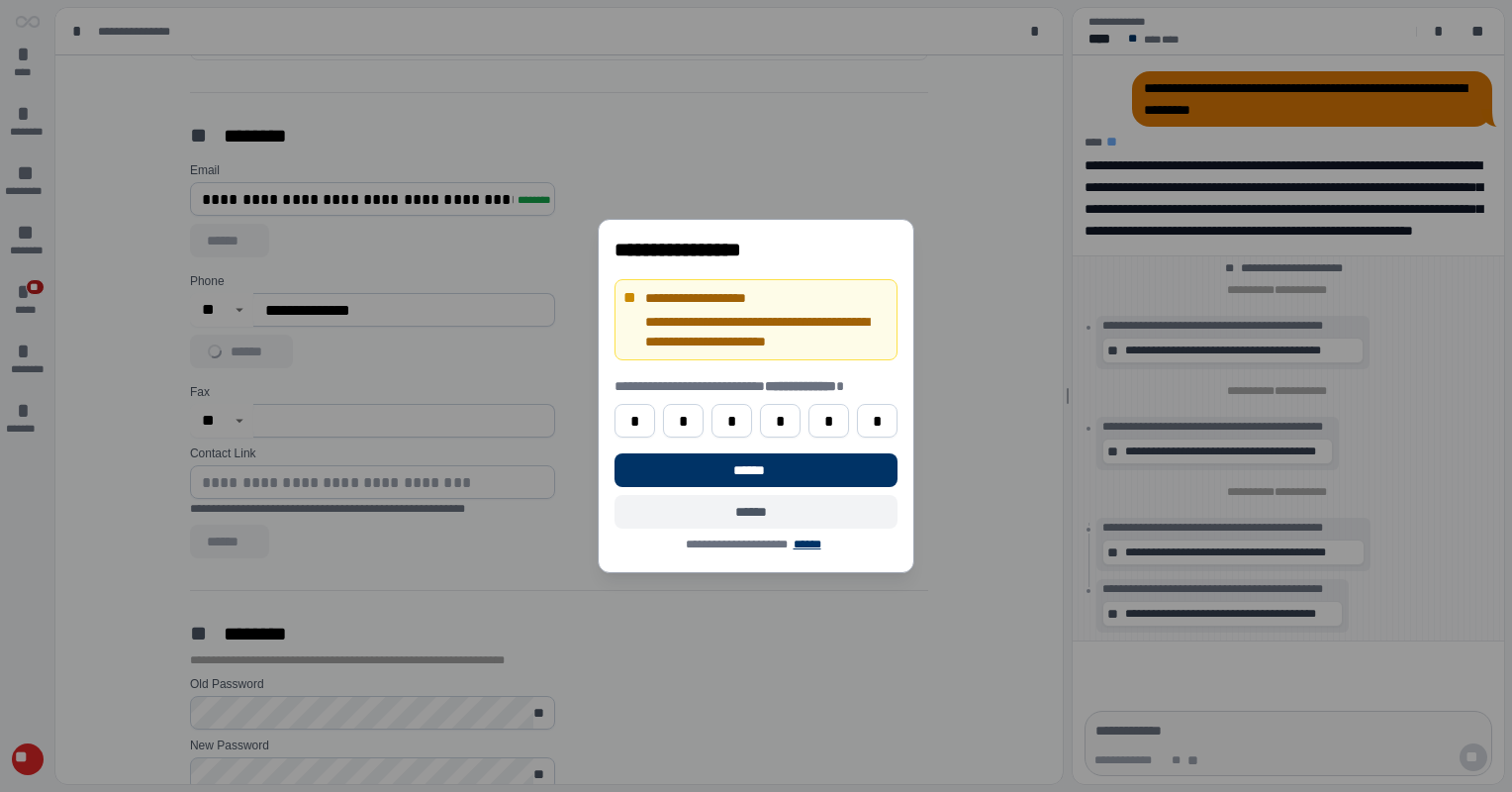 click on "******" at bounding box center [756, 512] 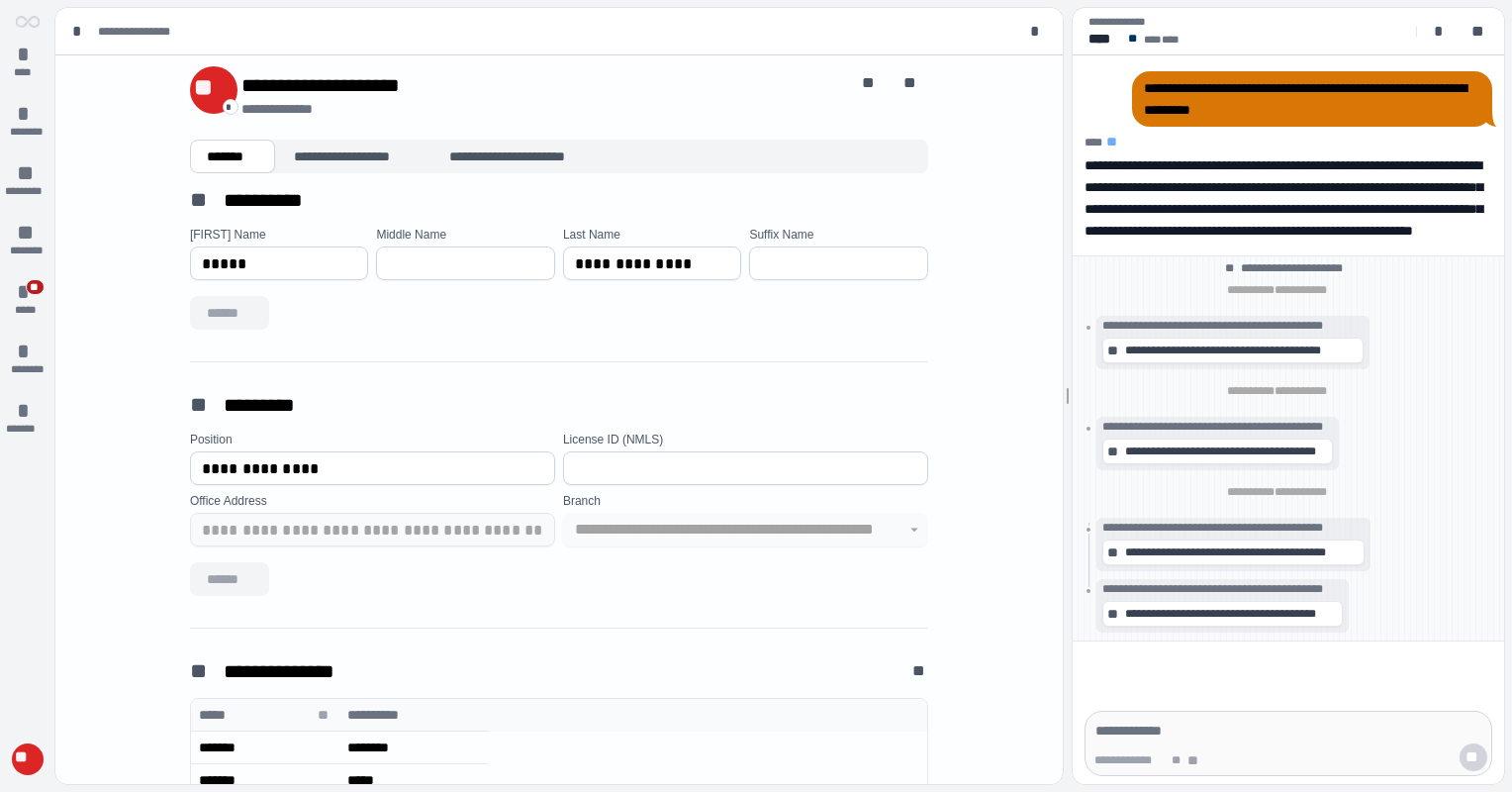 scroll, scrollTop: 0, scrollLeft: 0, axis: both 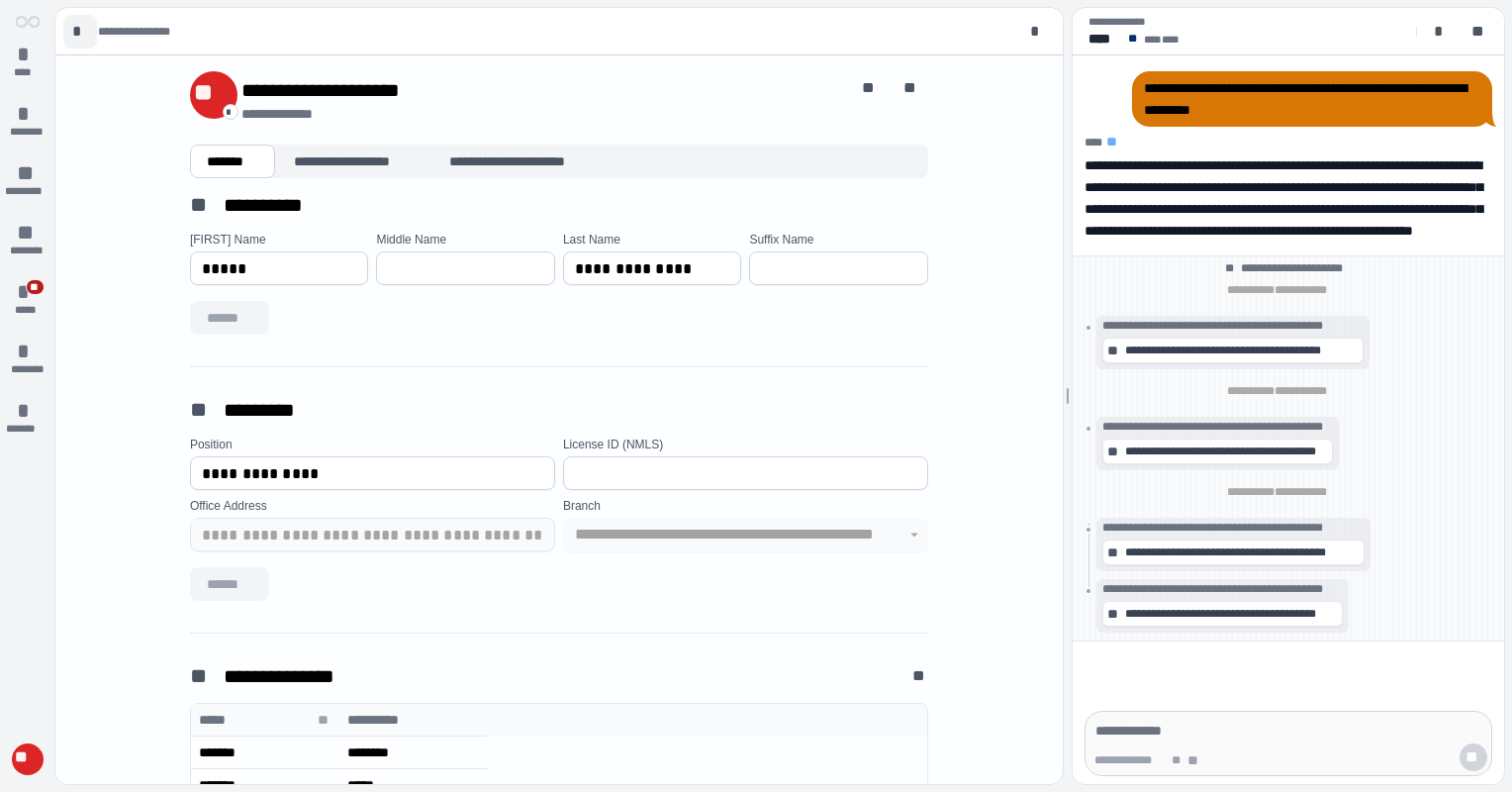 click on "*" at bounding box center [80, 32] 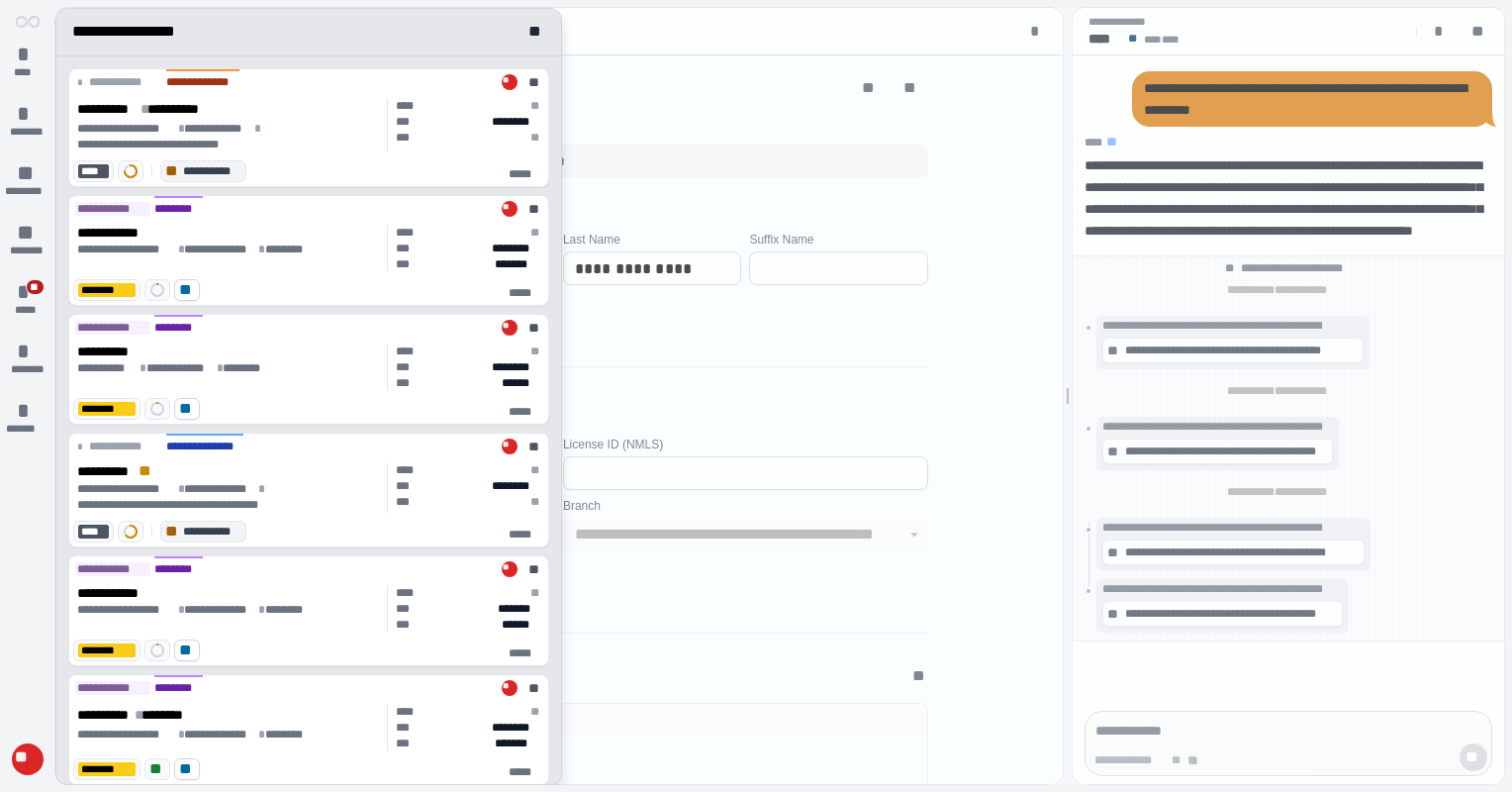 click at bounding box center (780, 396) 